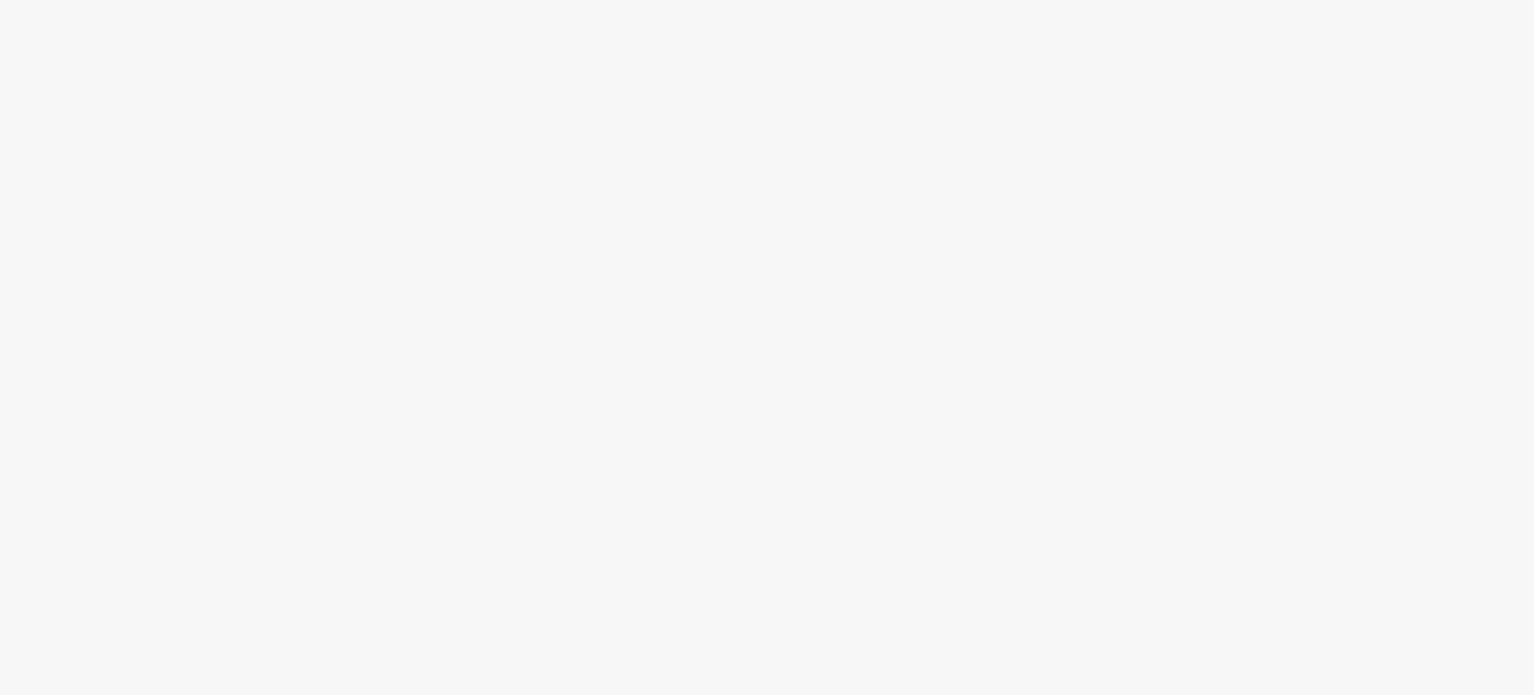 scroll, scrollTop: 0, scrollLeft: 0, axis: both 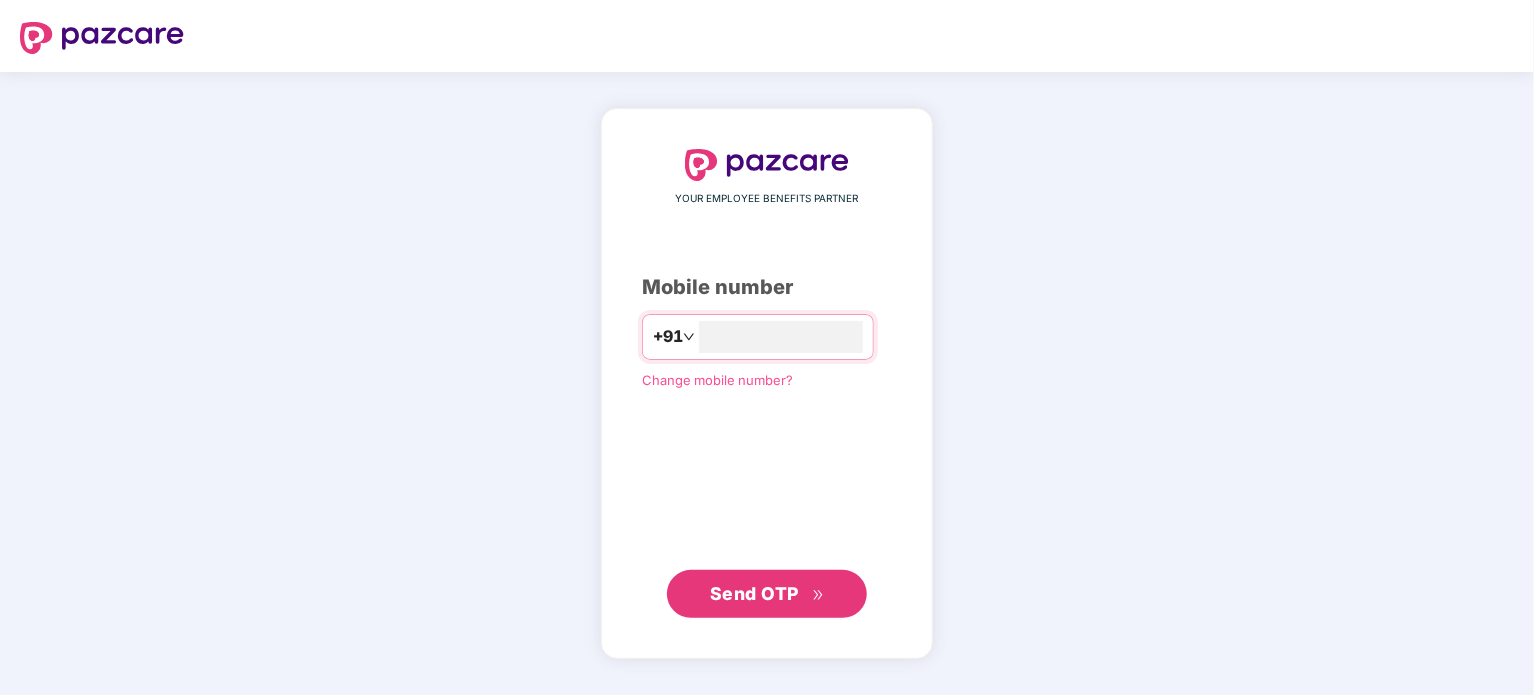 type on "**********" 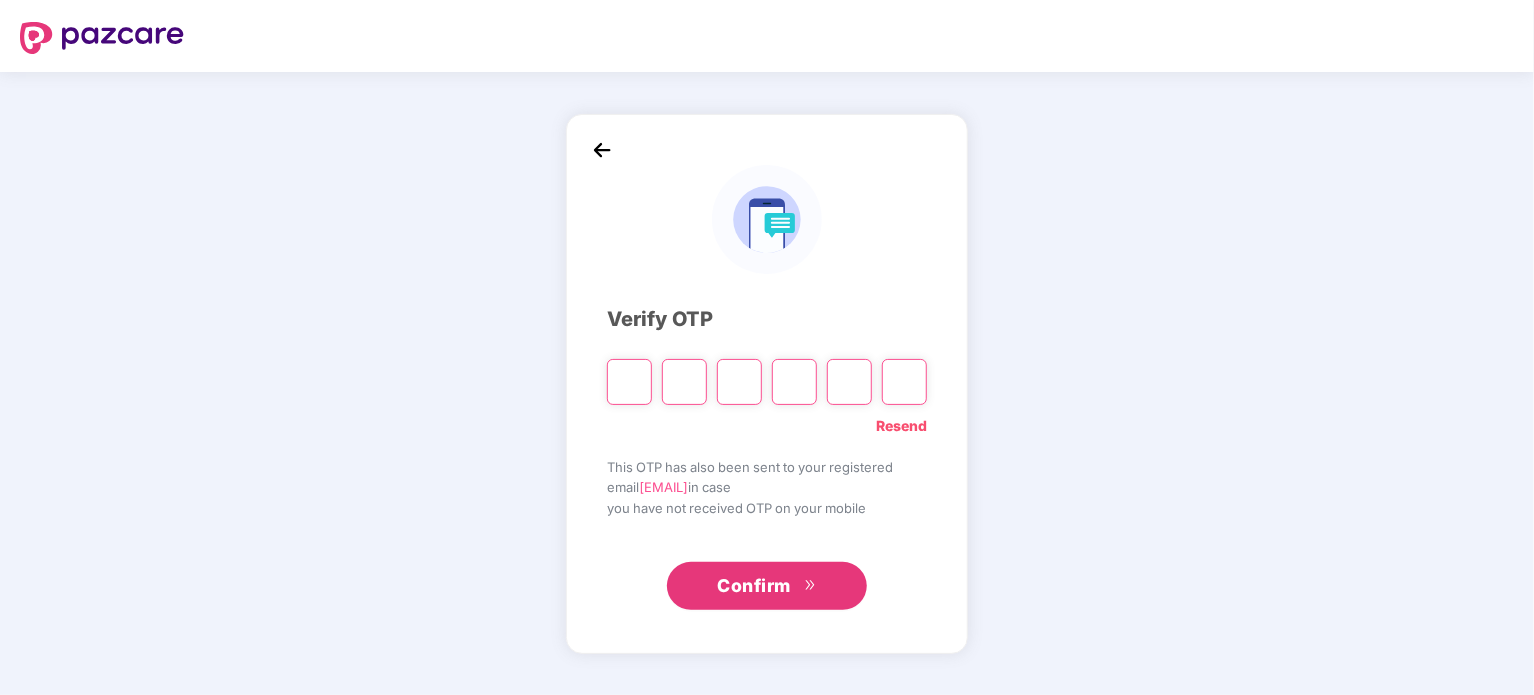 click on "Confirm" at bounding box center [767, 586] 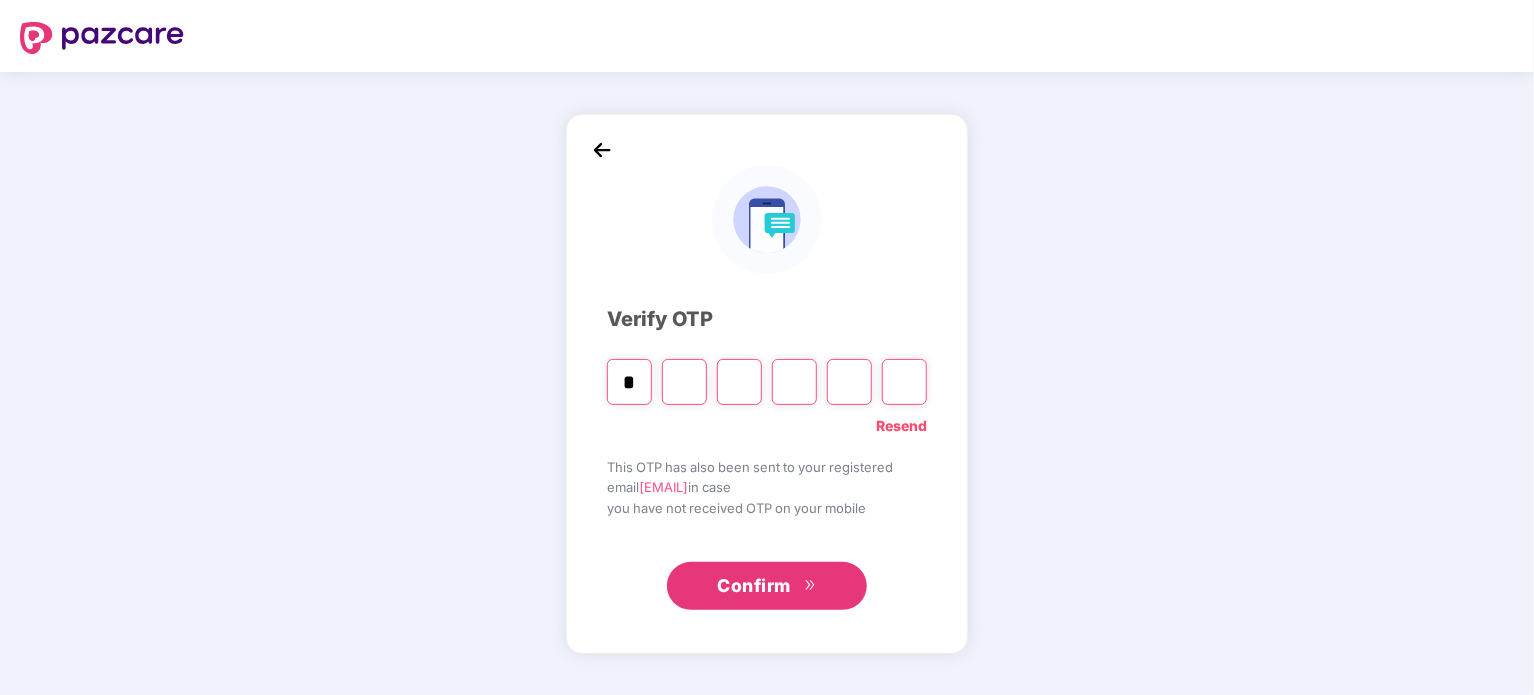 type on "*" 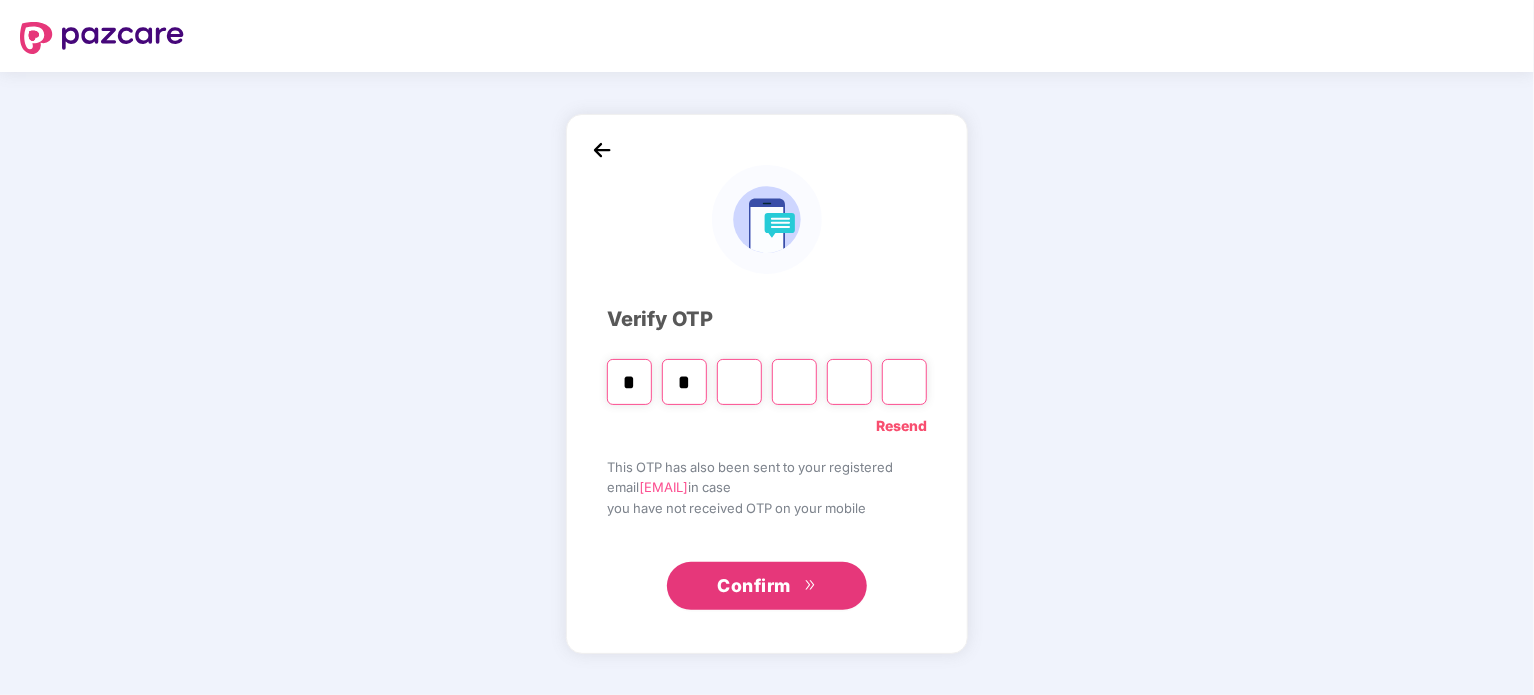 type on "*" 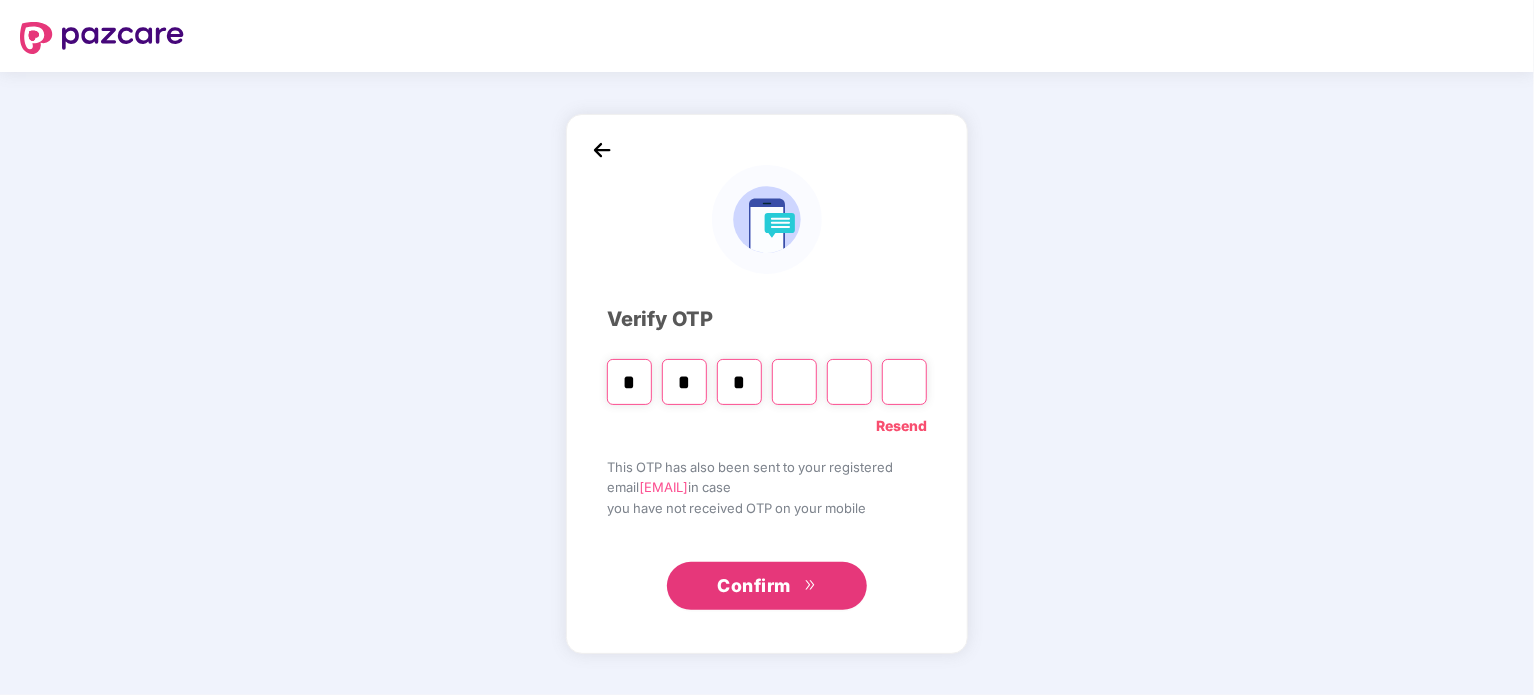 type on "*" 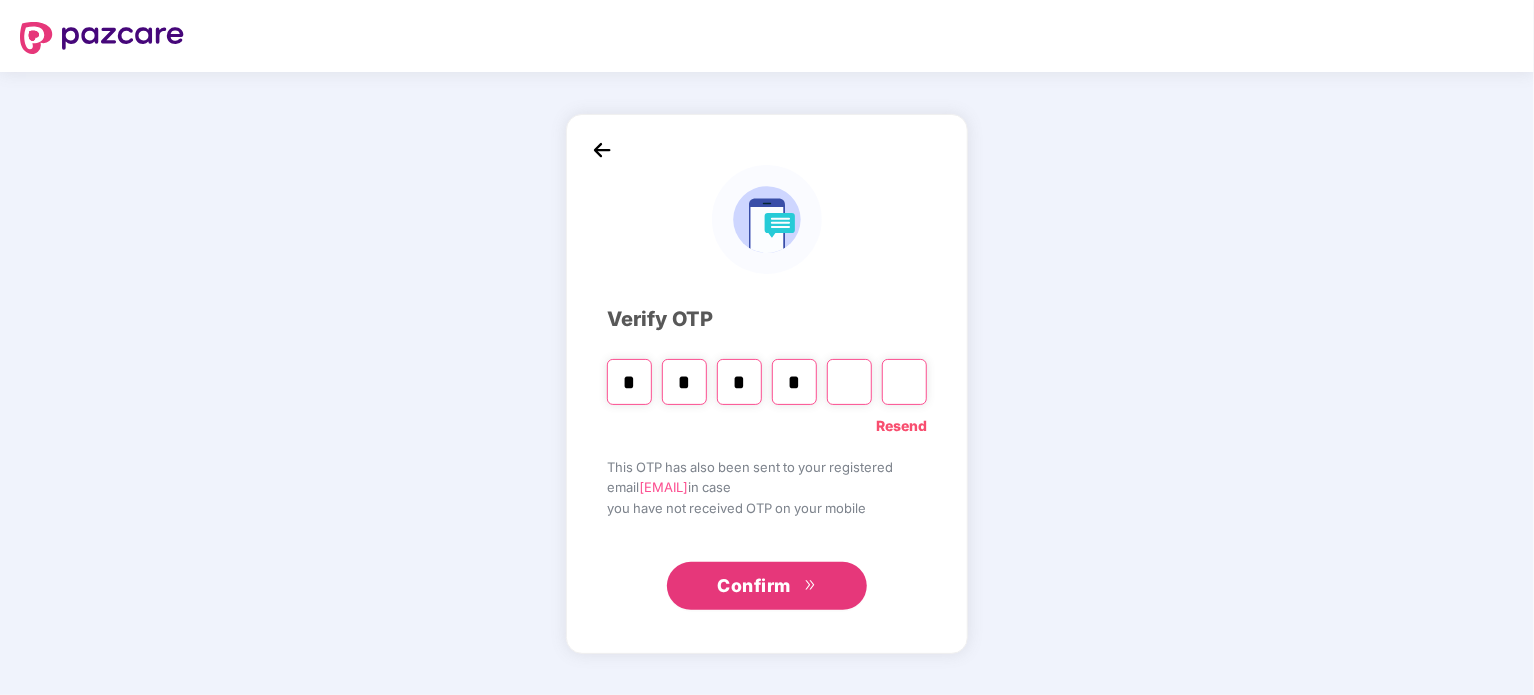 type on "*" 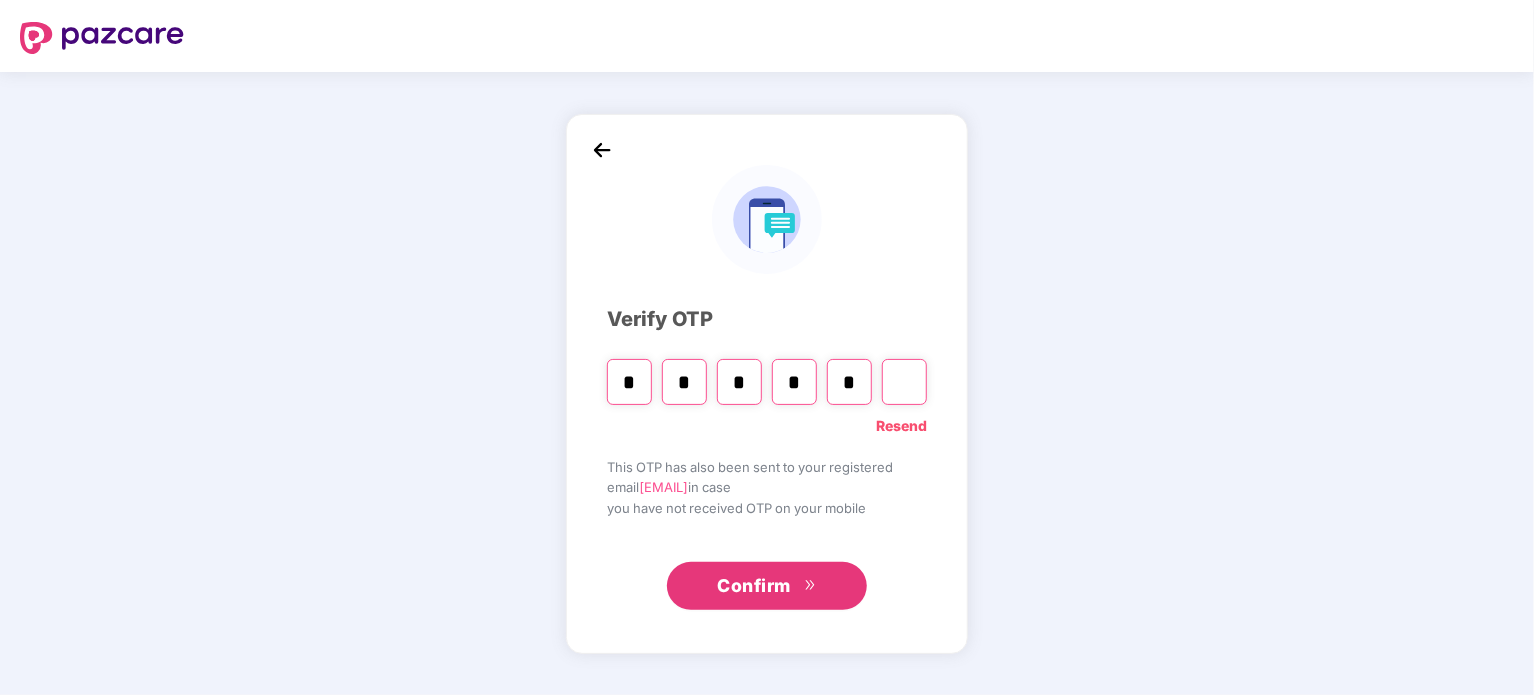 type on "*" 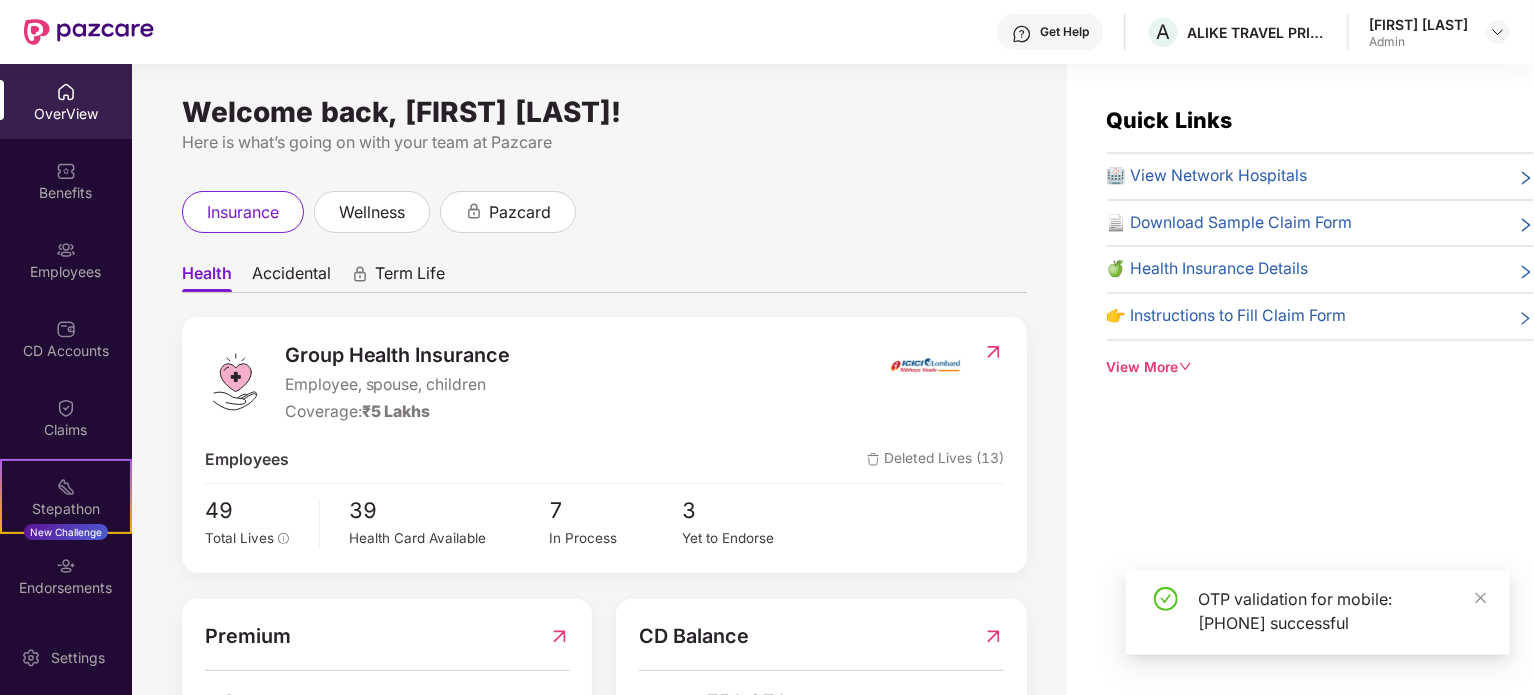 click on "[FIRST] [LAST]" at bounding box center (1418, 24) 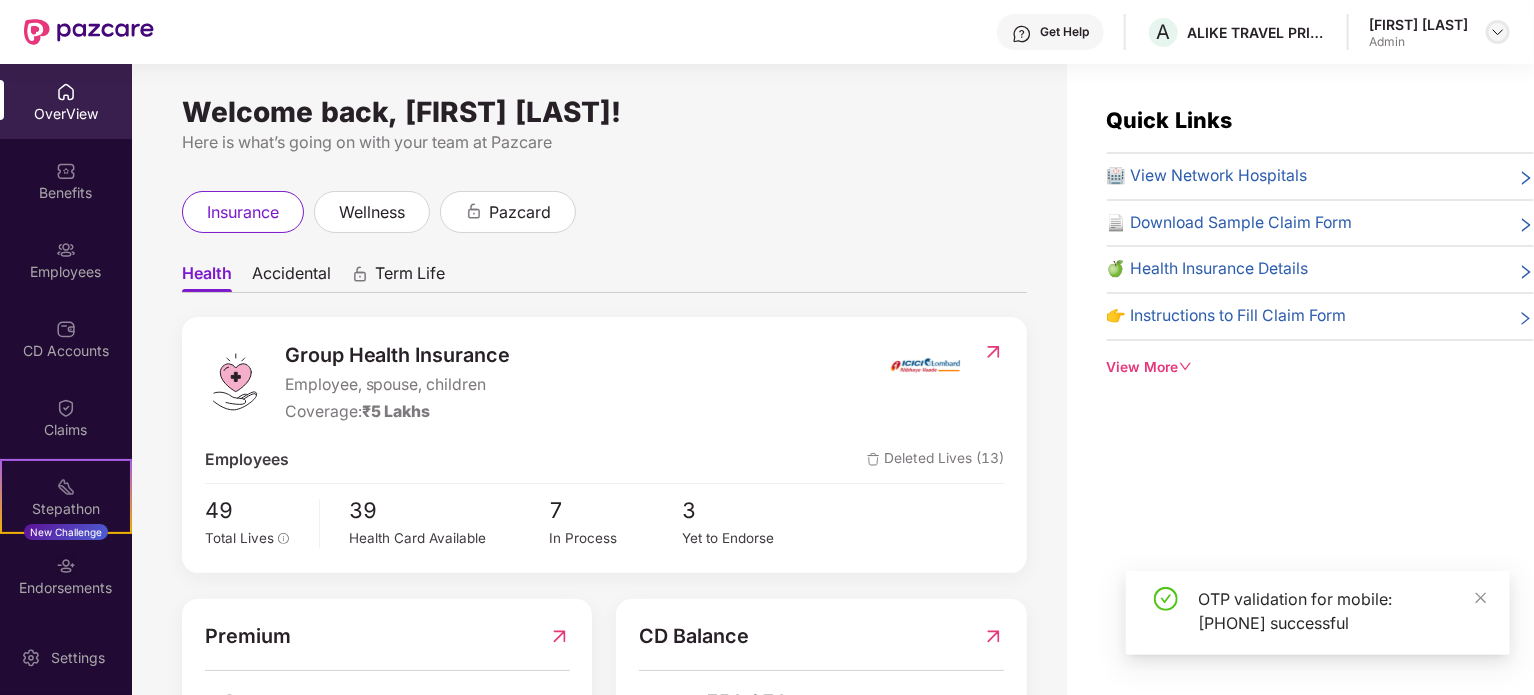 click at bounding box center (1498, 32) 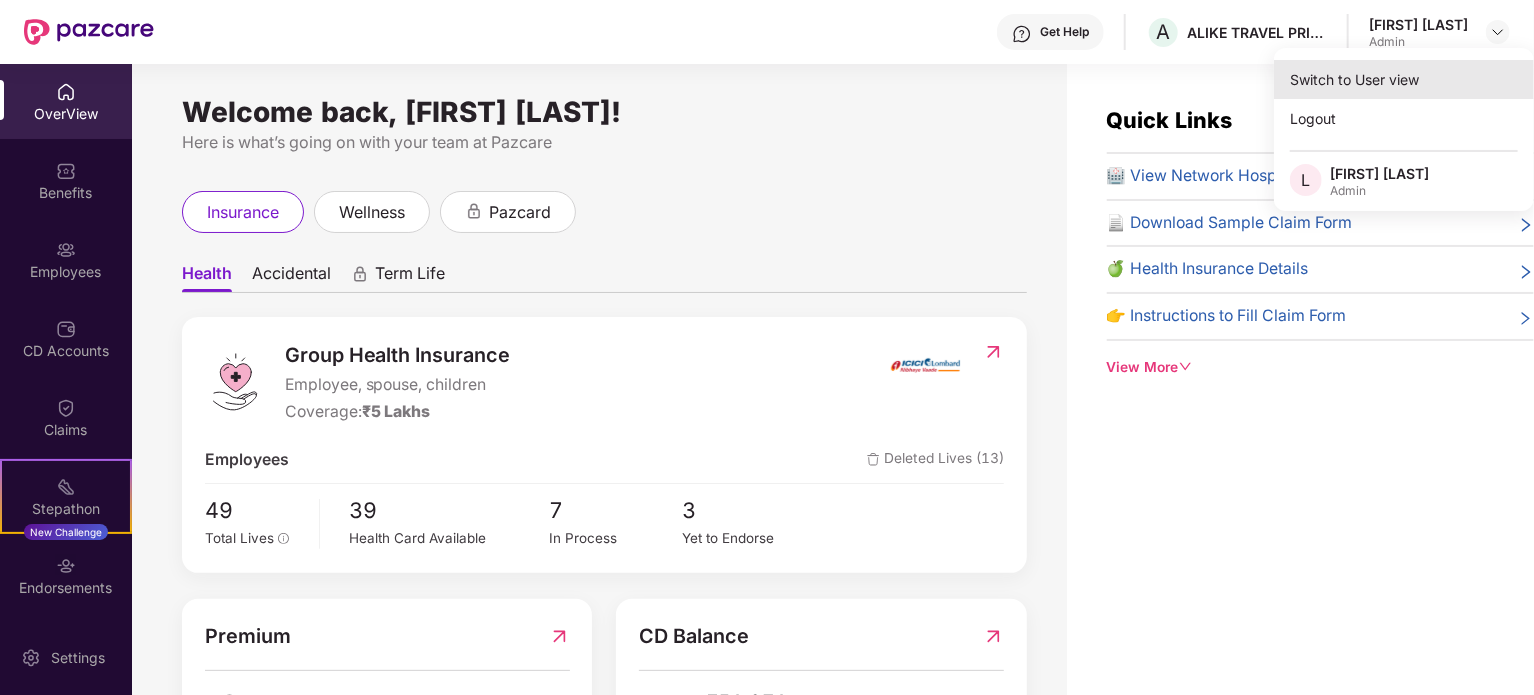 click on "Switch to User view" at bounding box center [1404, 79] 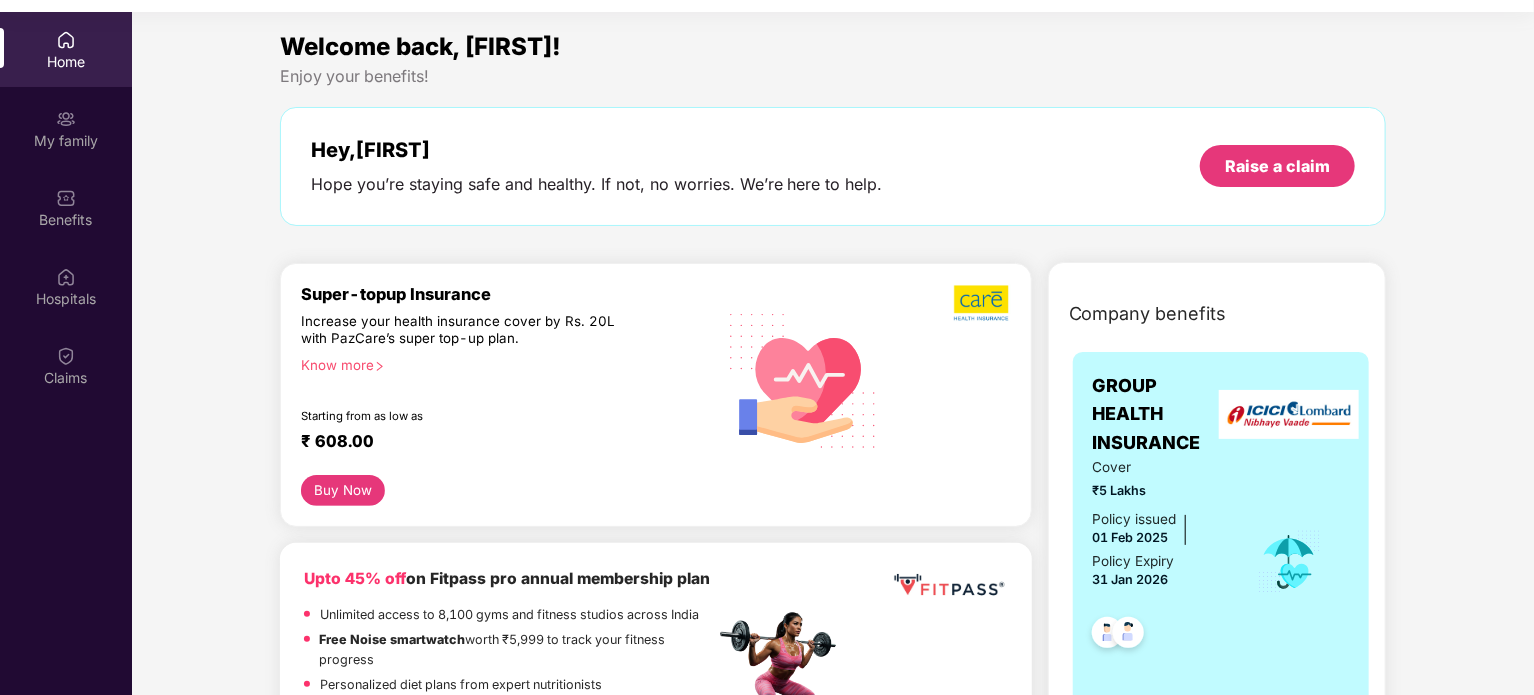 scroll, scrollTop: 112, scrollLeft: 0, axis: vertical 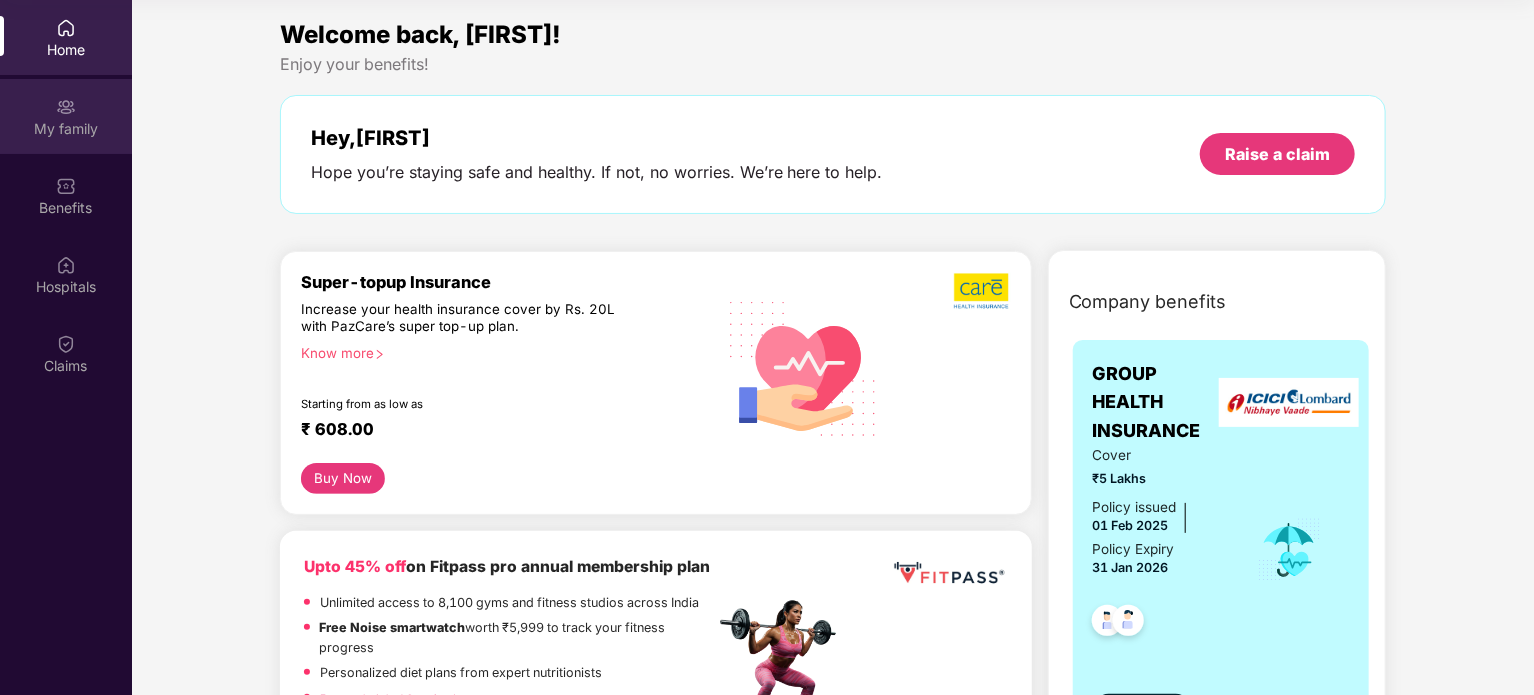 click on "My family" at bounding box center (66, 116) 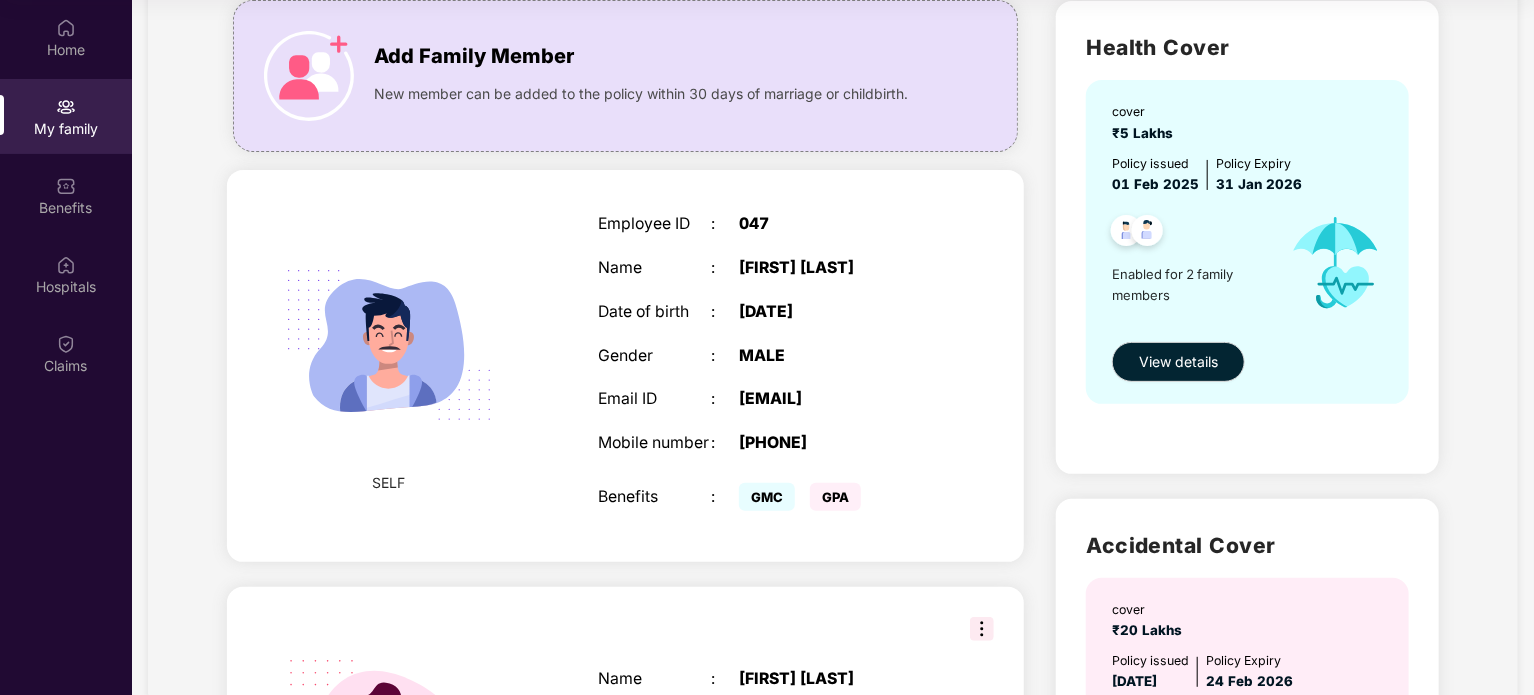 scroll, scrollTop: 22, scrollLeft: 0, axis: vertical 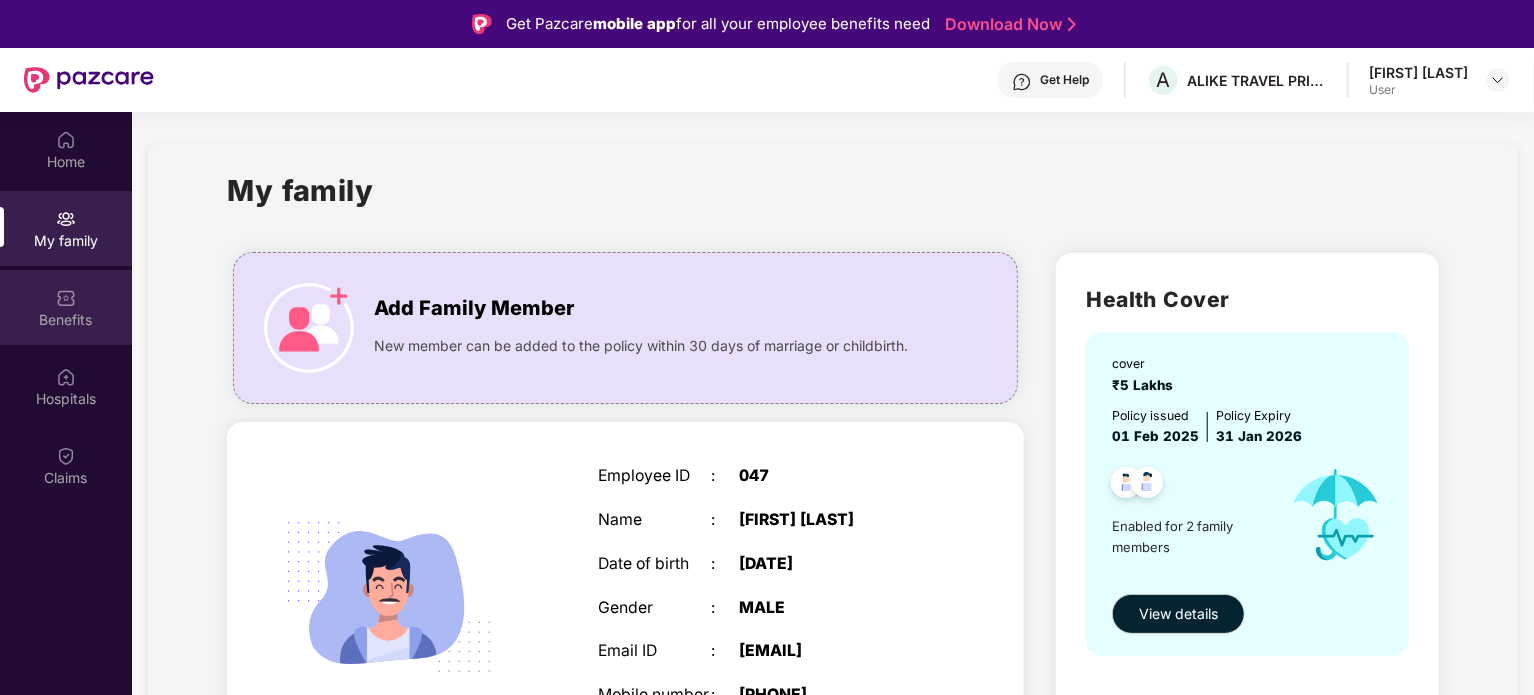 click on "Benefits" at bounding box center [66, 307] 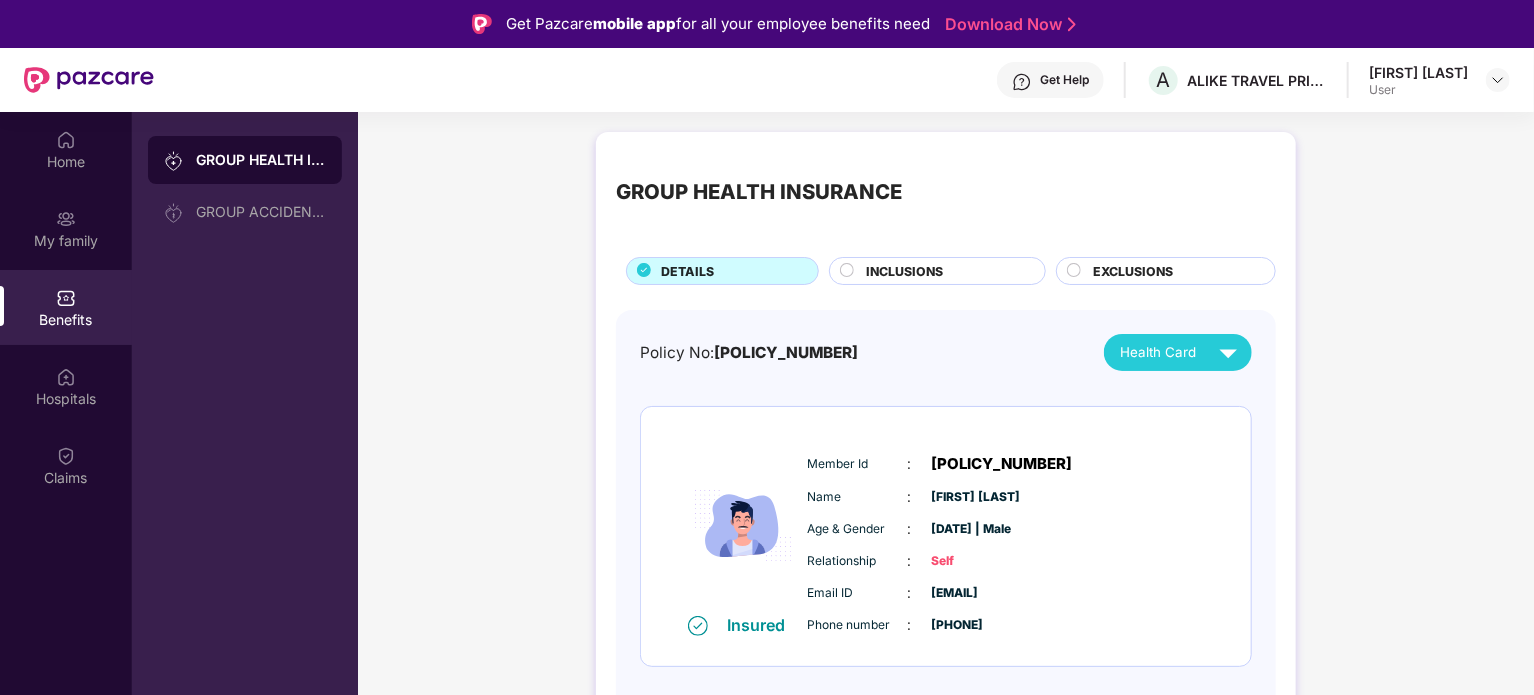 click on "GROUP HEALTH INSURANCE" at bounding box center [261, 160] 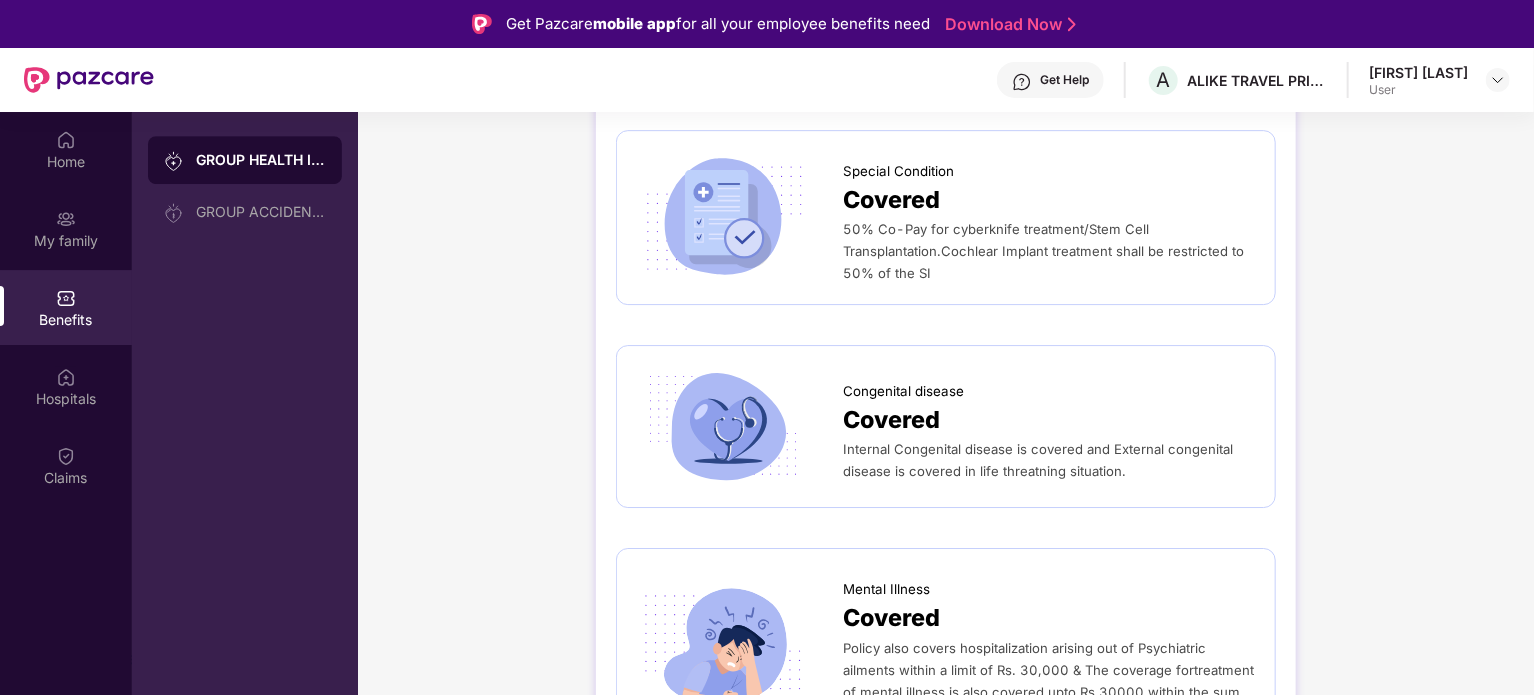 scroll, scrollTop: 3296, scrollLeft: 0, axis: vertical 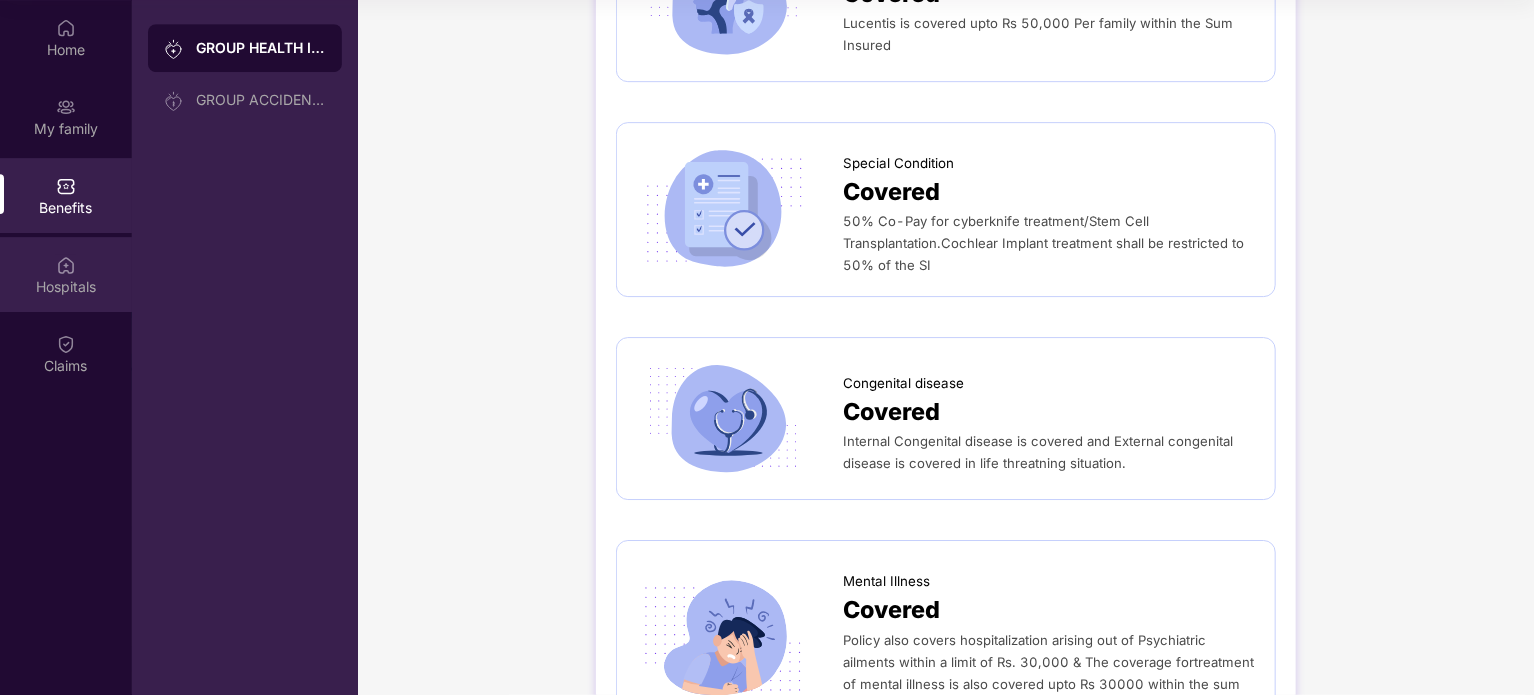 click on "Hospitals" at bounding box center [66, 274] 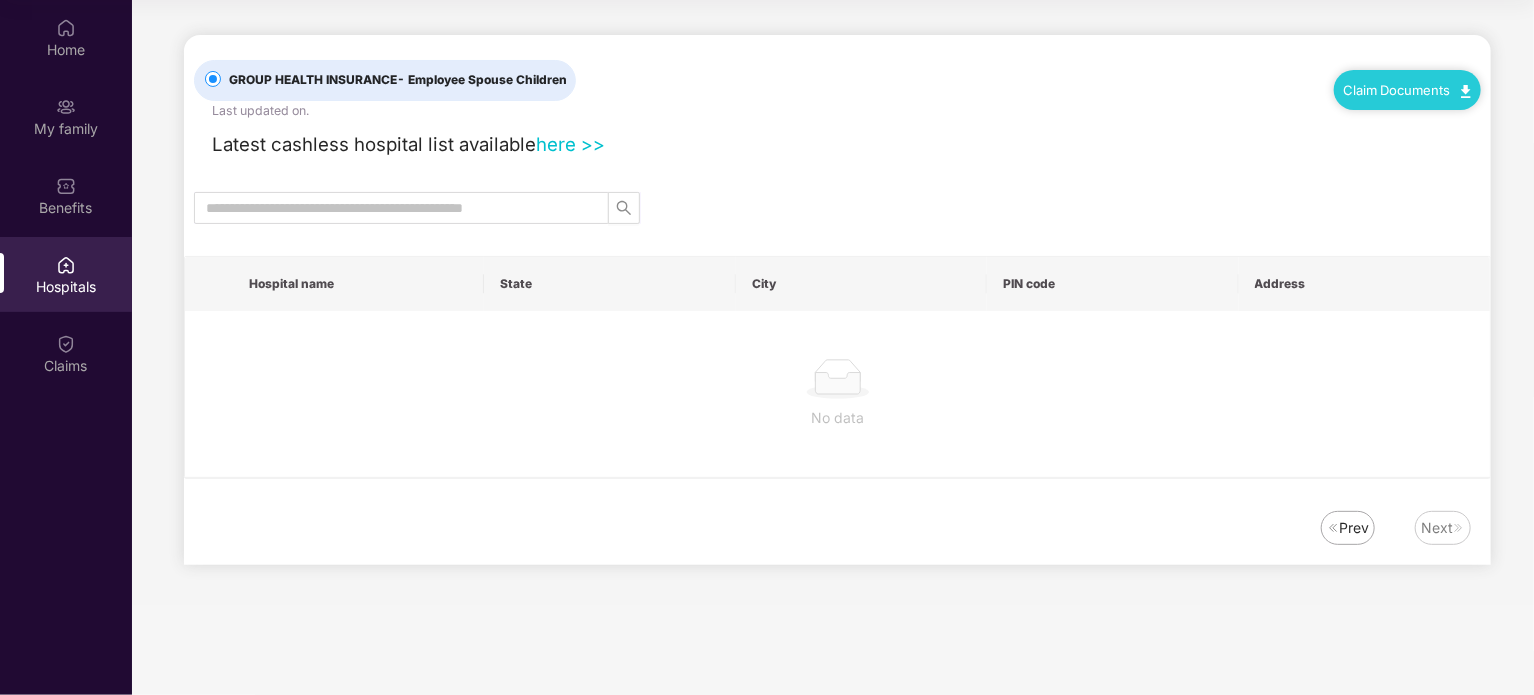 scroll, scrollTop: 0, scrollLeft: 0, axis: both 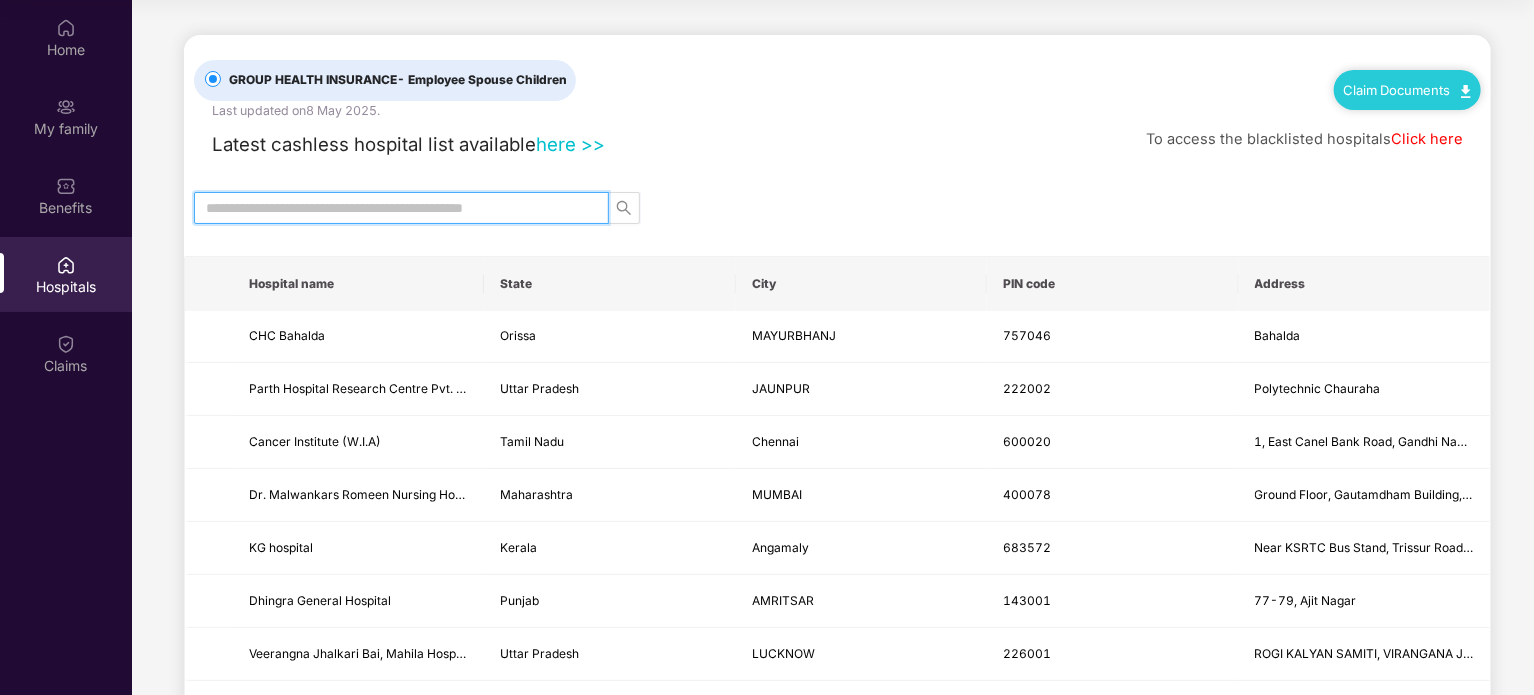 click at bounding box center [393, 208] 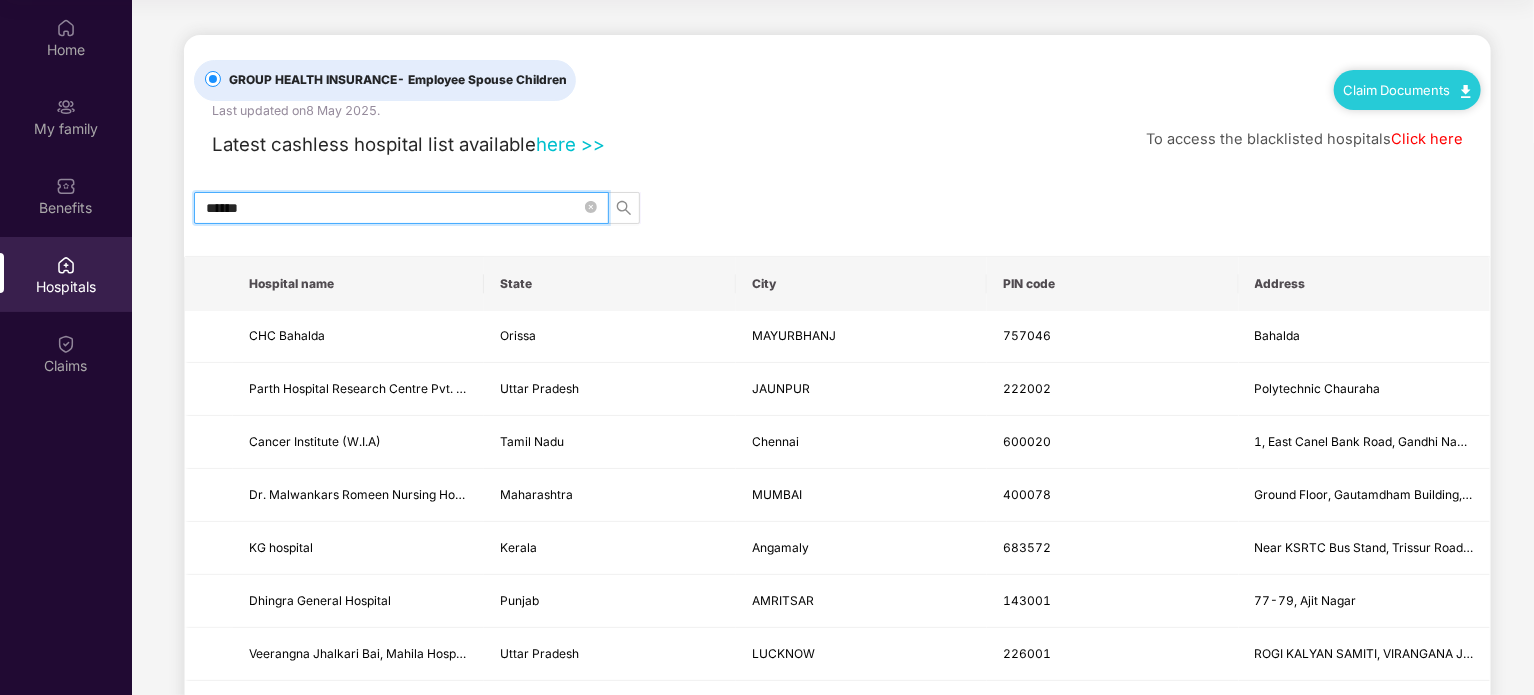 type on "******" 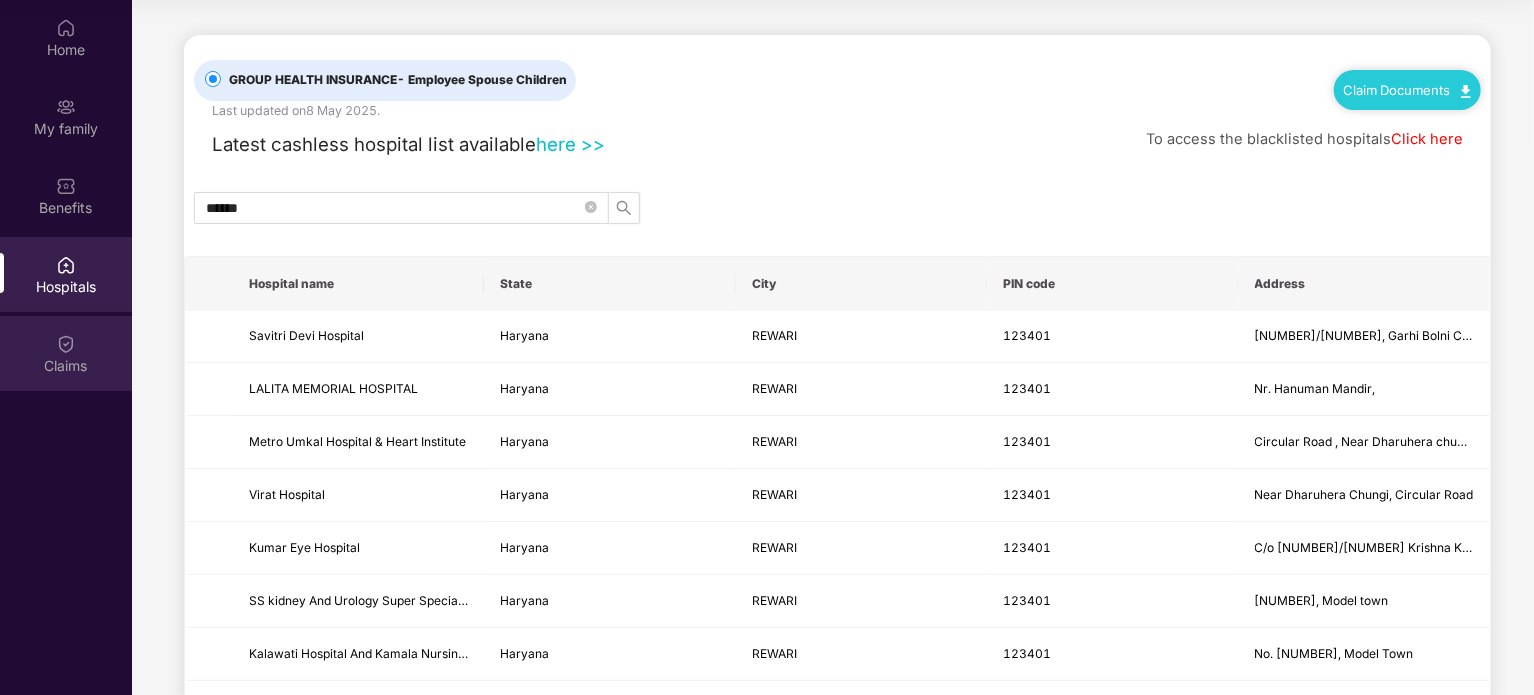 click on "Claims" at bounding box center [66, 366] 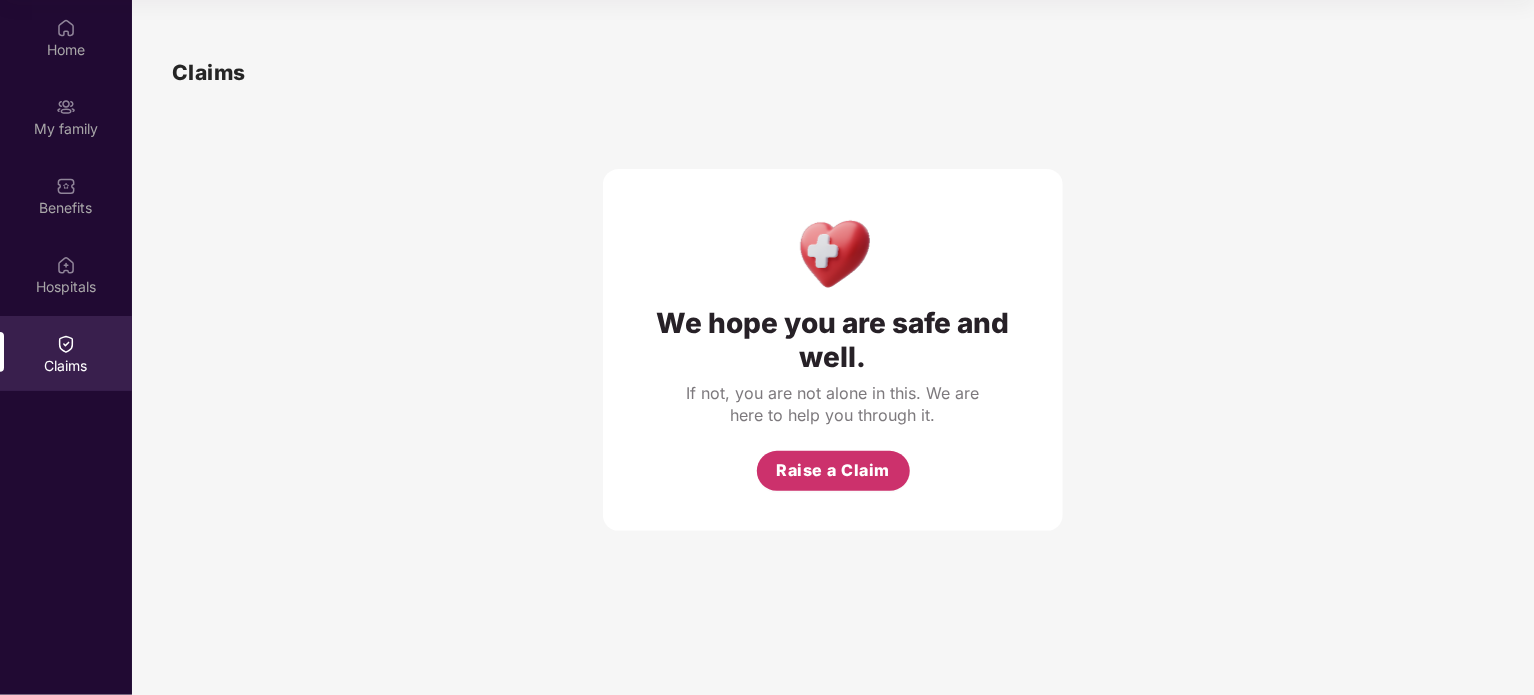 click on "Raise a Claim" at bounding box center [833, 470] 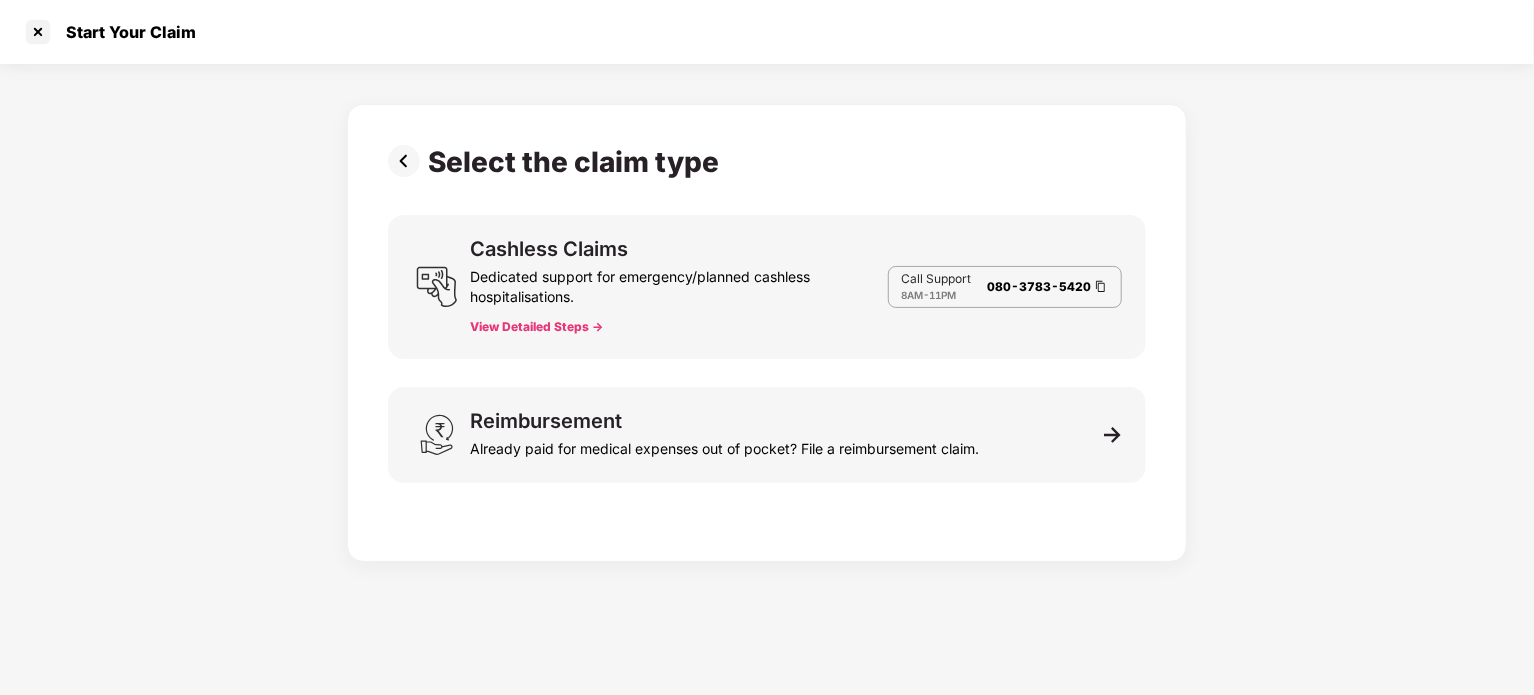 scroll, scrollTop: 48, scrollLeft: 0, axis: vertical 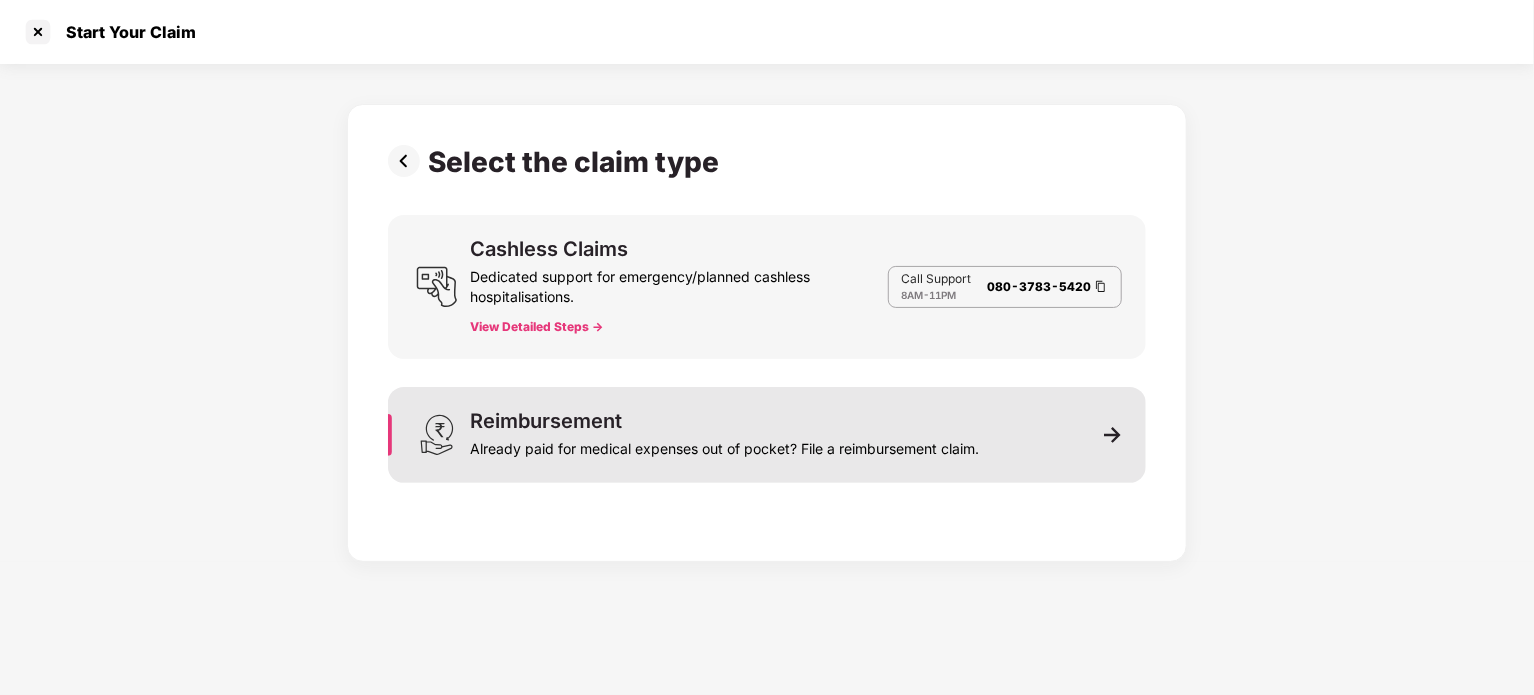 click on "Reimbursement Already paid for medical expenses out of pocket? File a reimbursement claim." at bounding box center [724, 435] 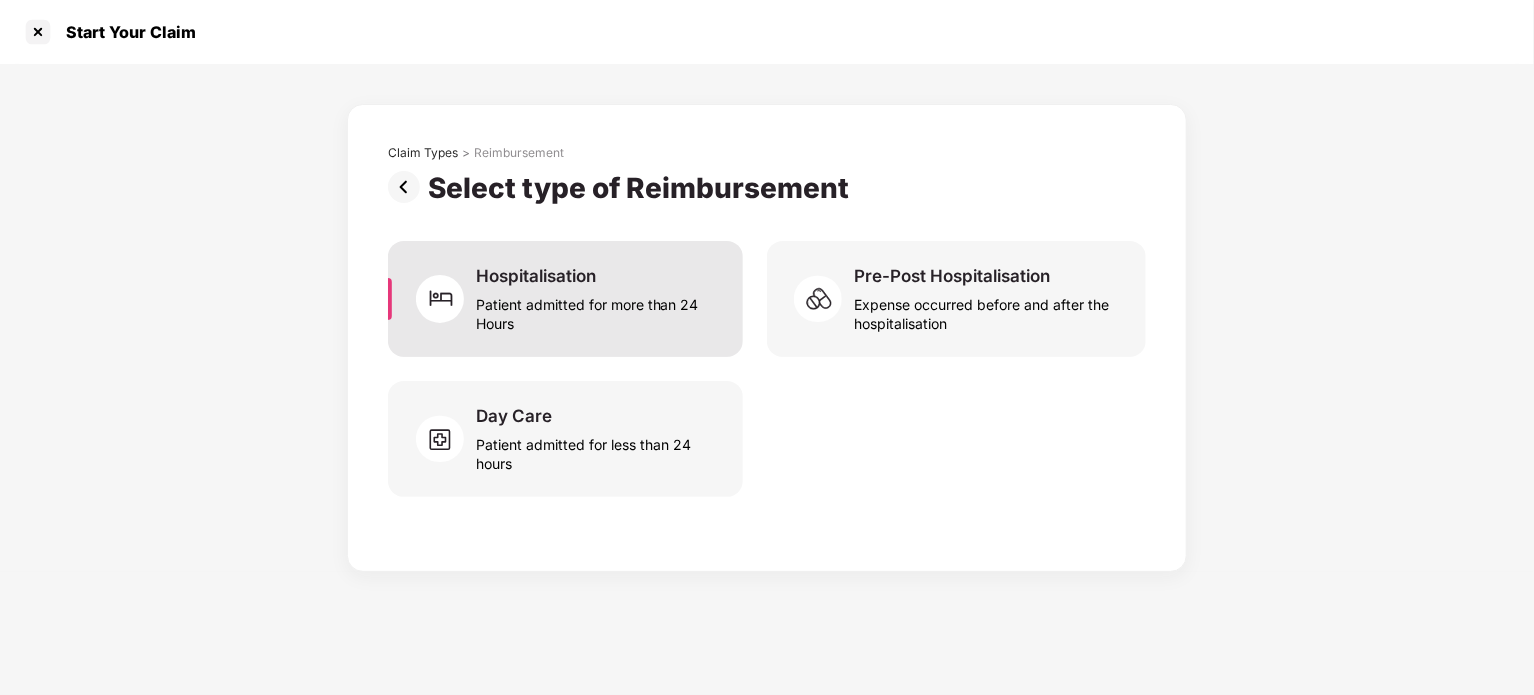 click on "Patient admitted for more than 24 Hours" at bounding box center (597, 310) 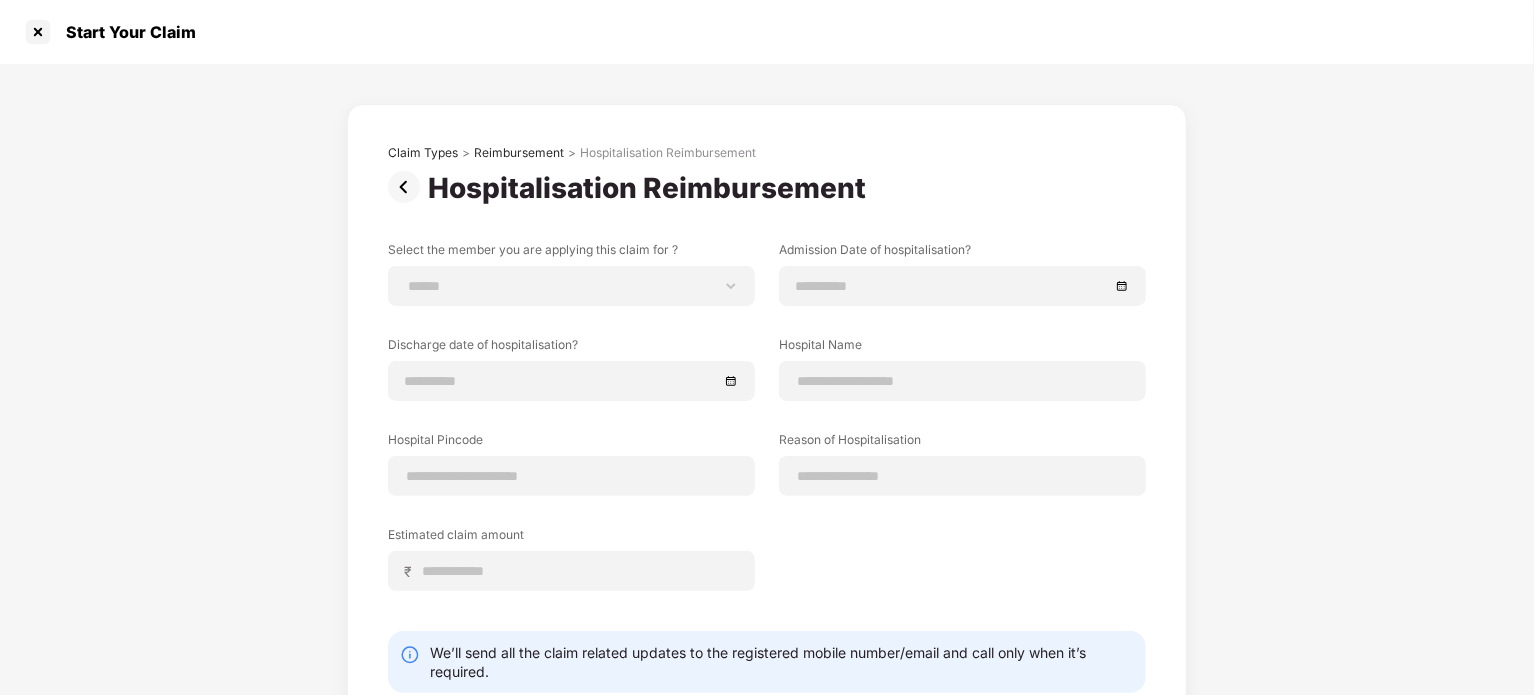 click on "**********" at bounding box center [767, 440] 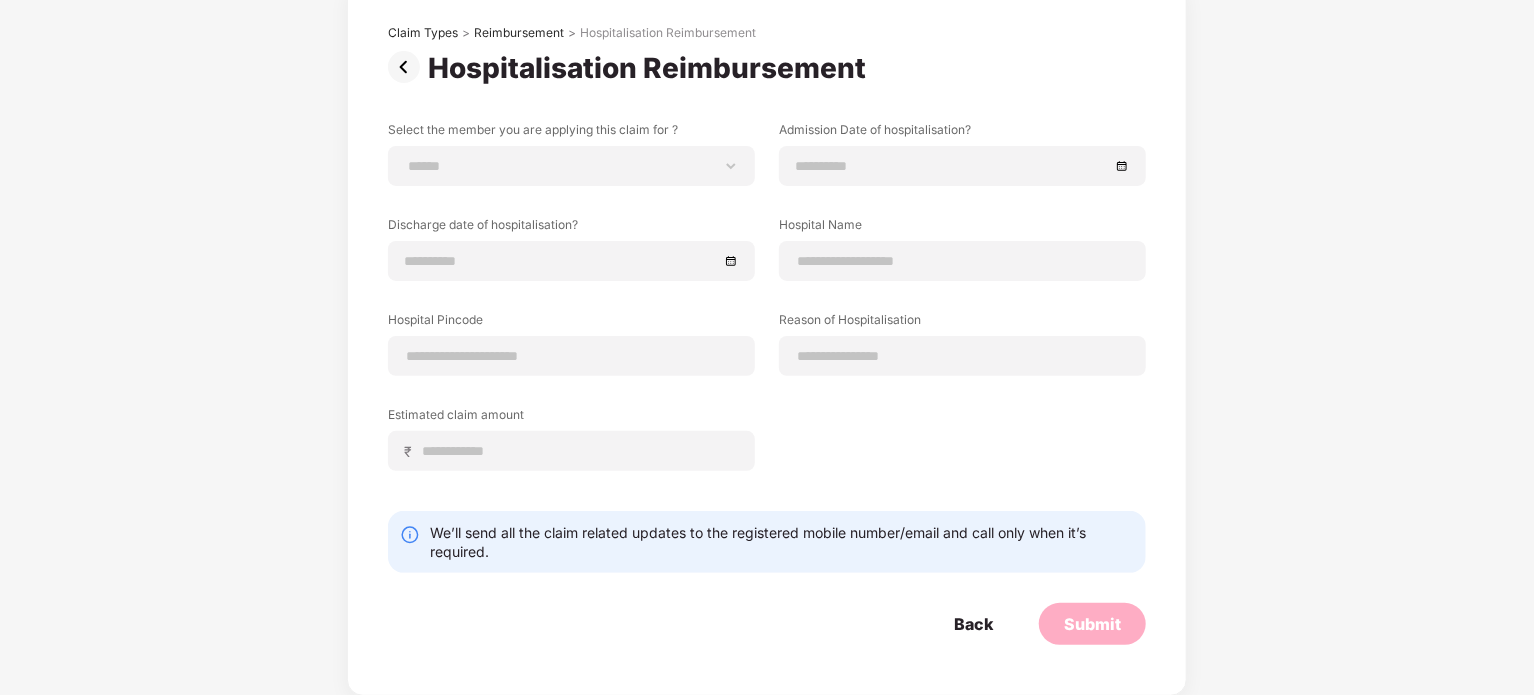 scroll, scrollTop: 120, scrollLeft: 0, axis: vertical 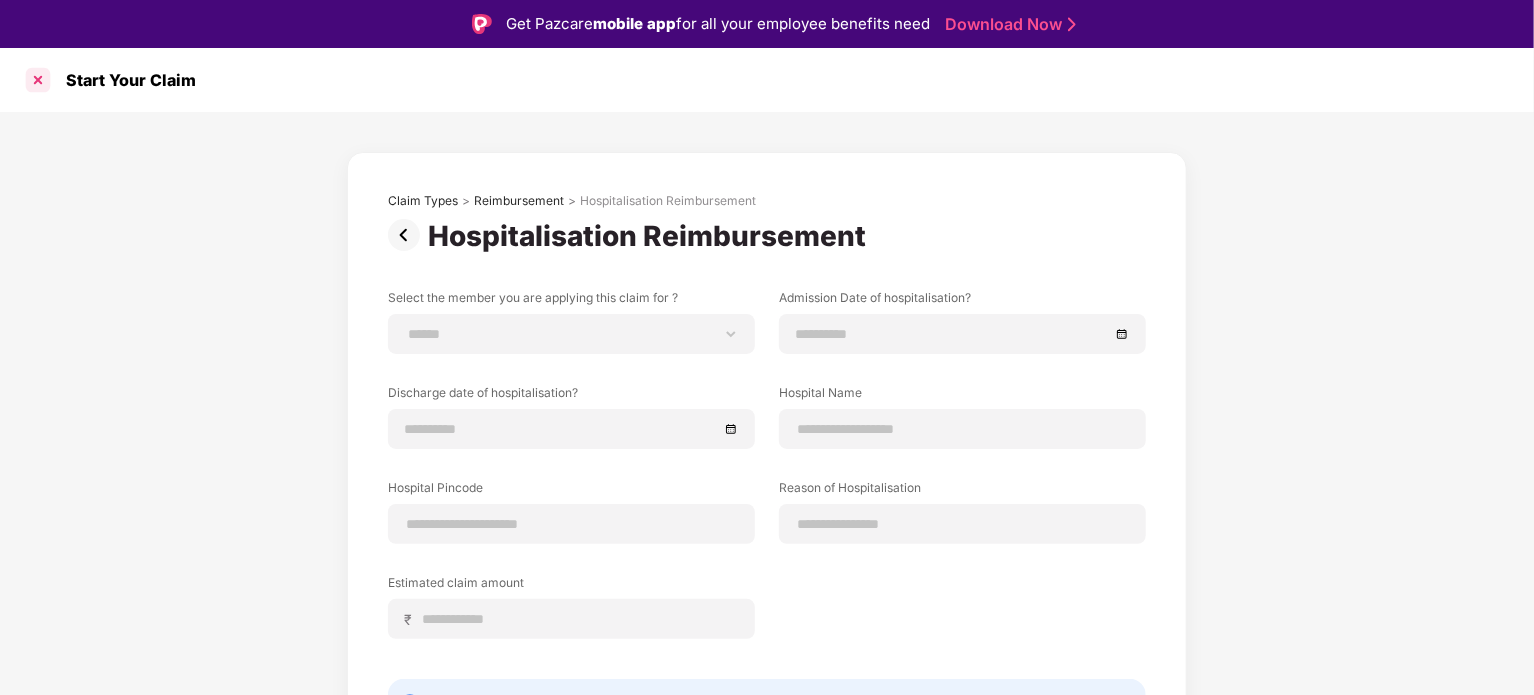 click at bounding box center (38, 80) 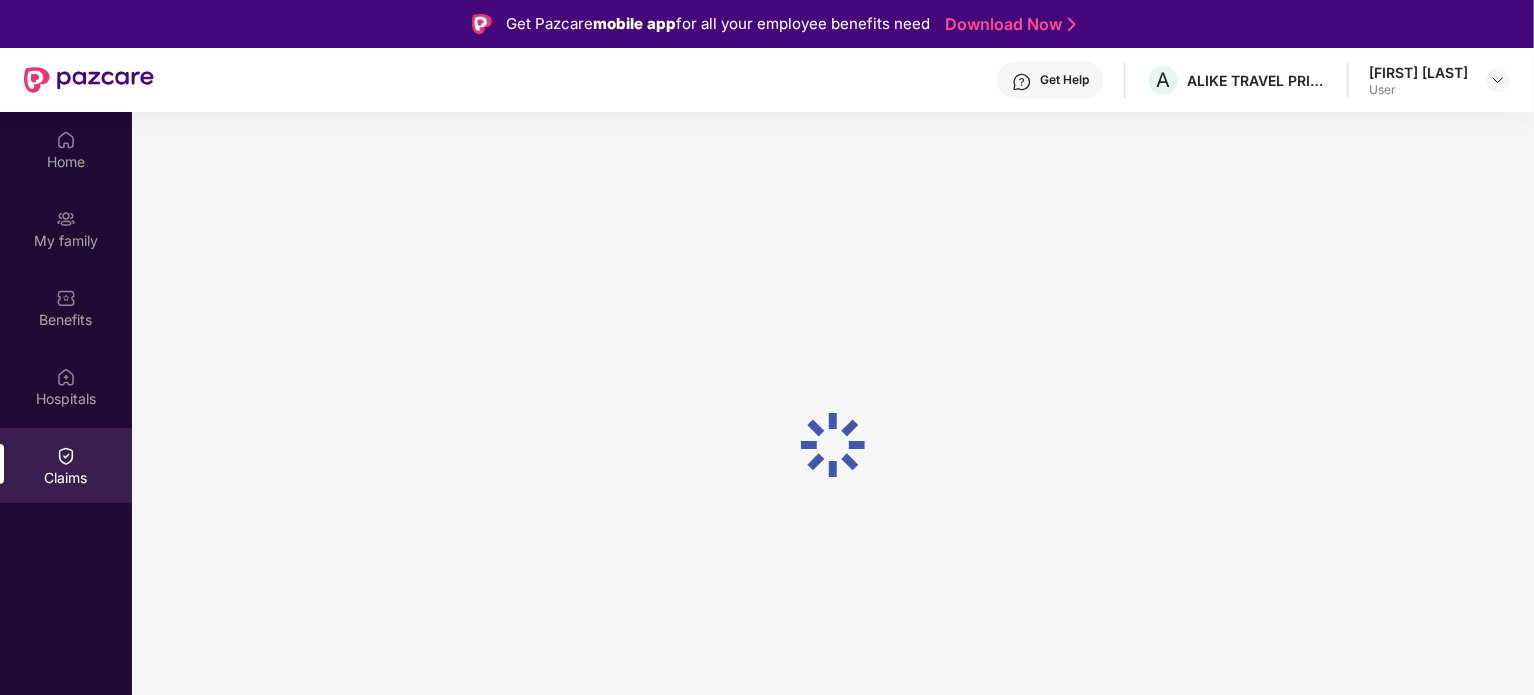 scroll, scrollTop: 112, scrollLeft: 0, axis: vertical 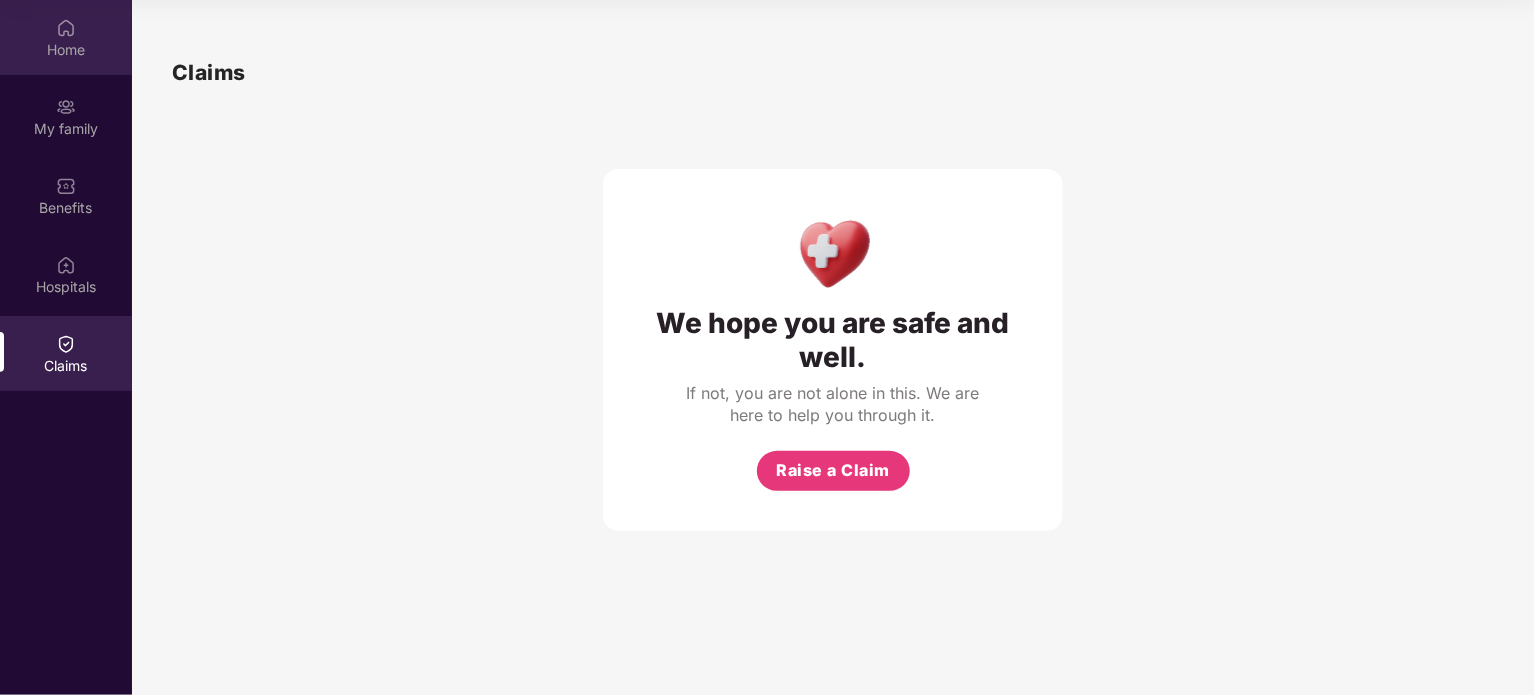 click on "Home" at bounding box center (66, 37) 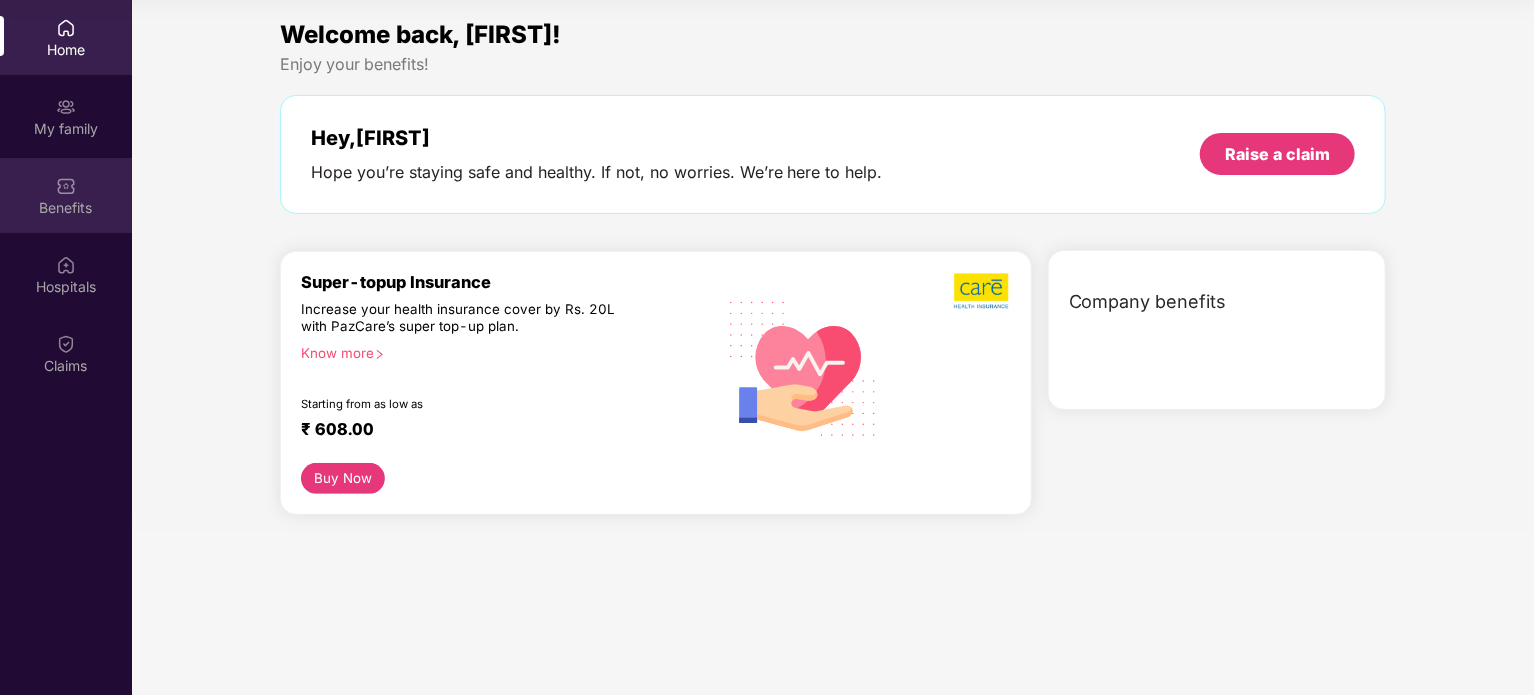click at bounding box center [66, 186] 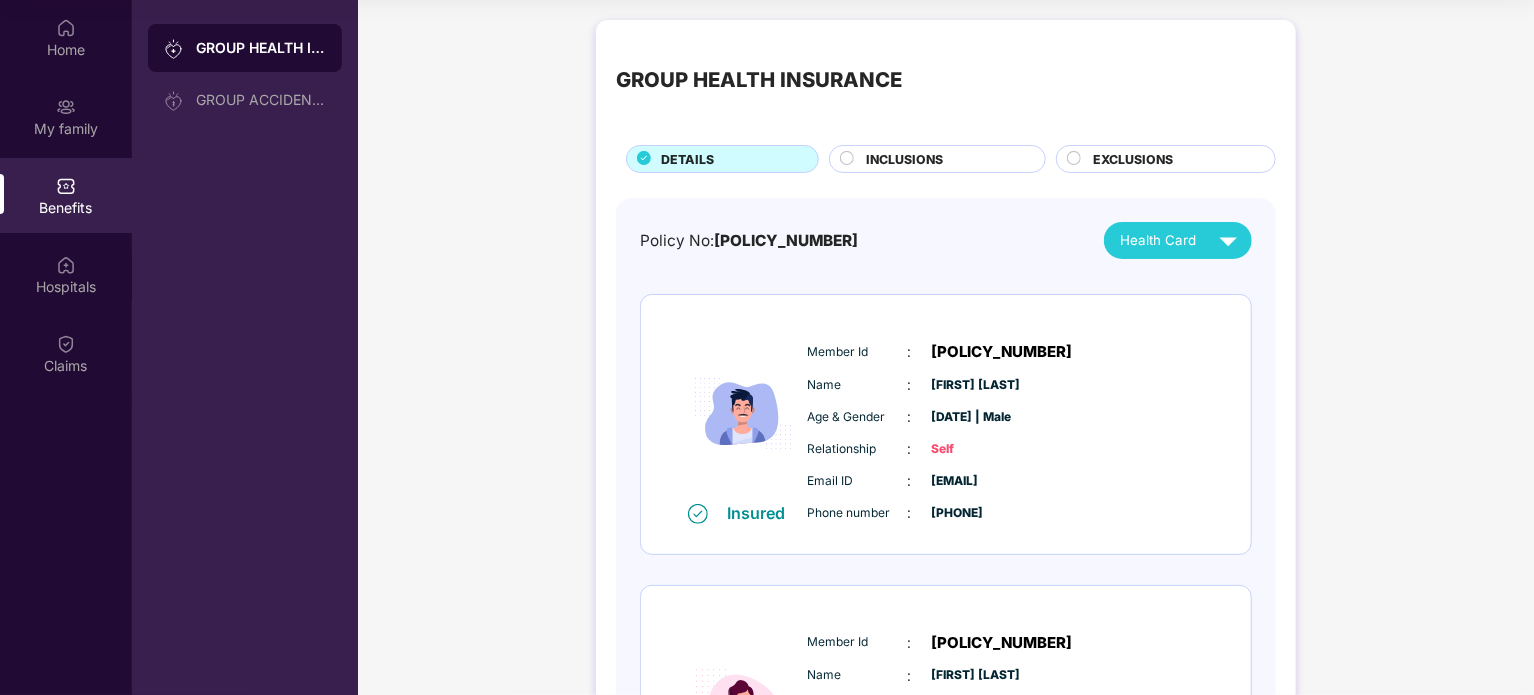 click on "EXCLUSIONS" at bounding box center [1133, 159] 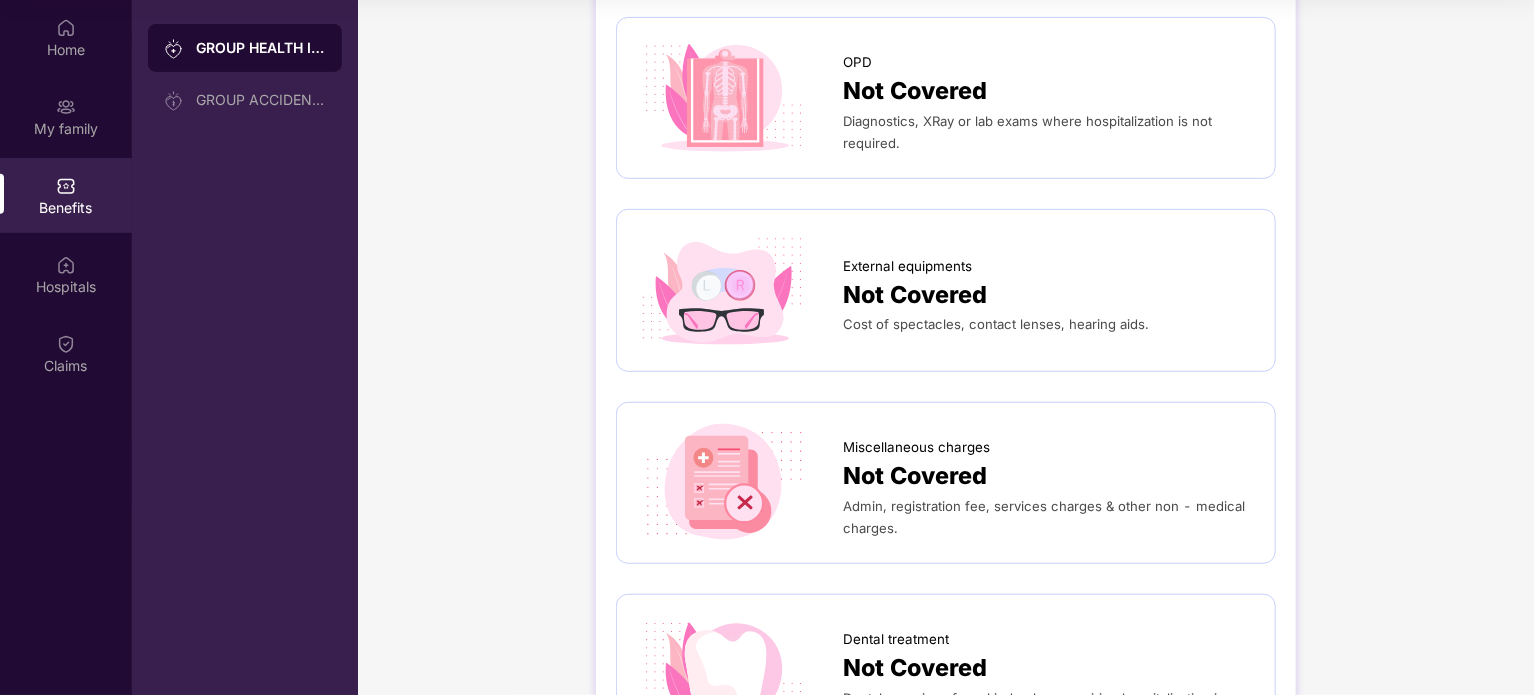 scroll, scrollTop: 74, scrollLeft: 0, axis: vertical 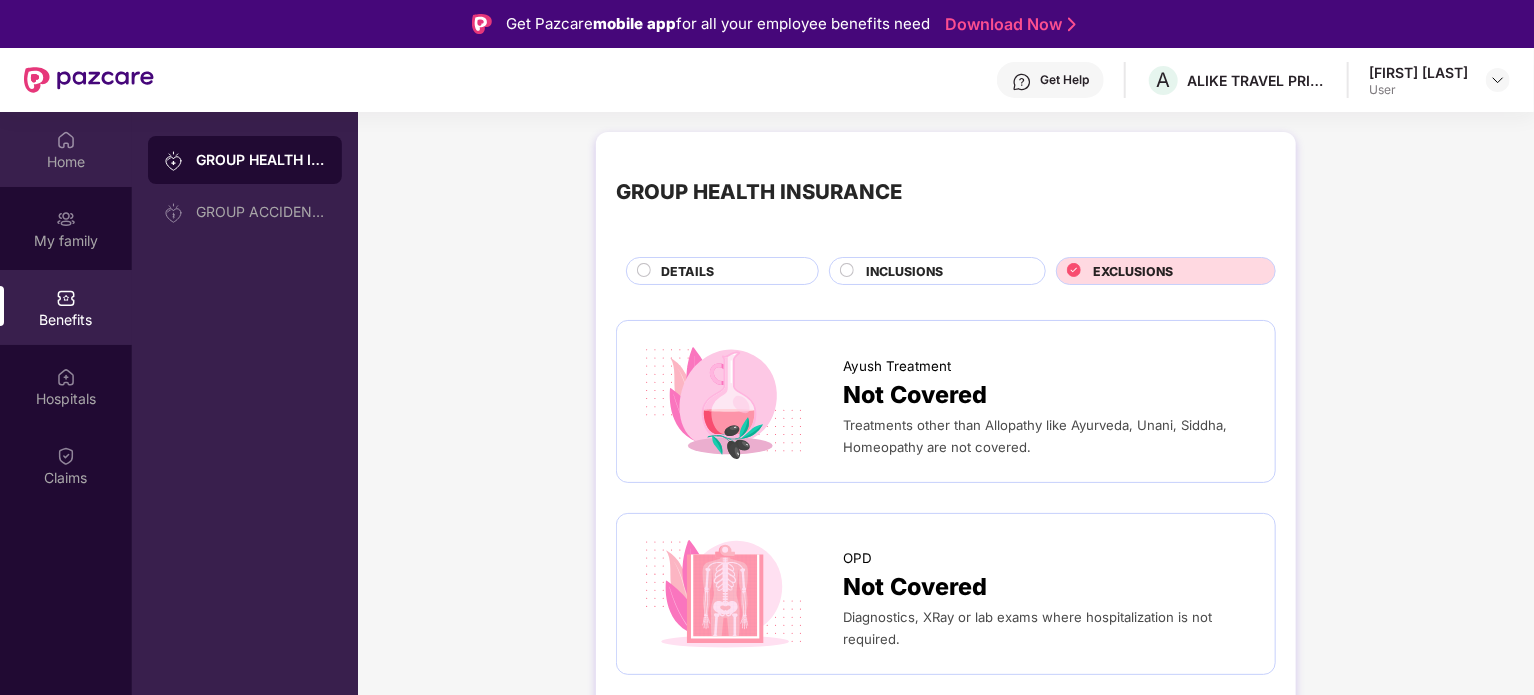 click on "Home" at bounding box center (66, 149) 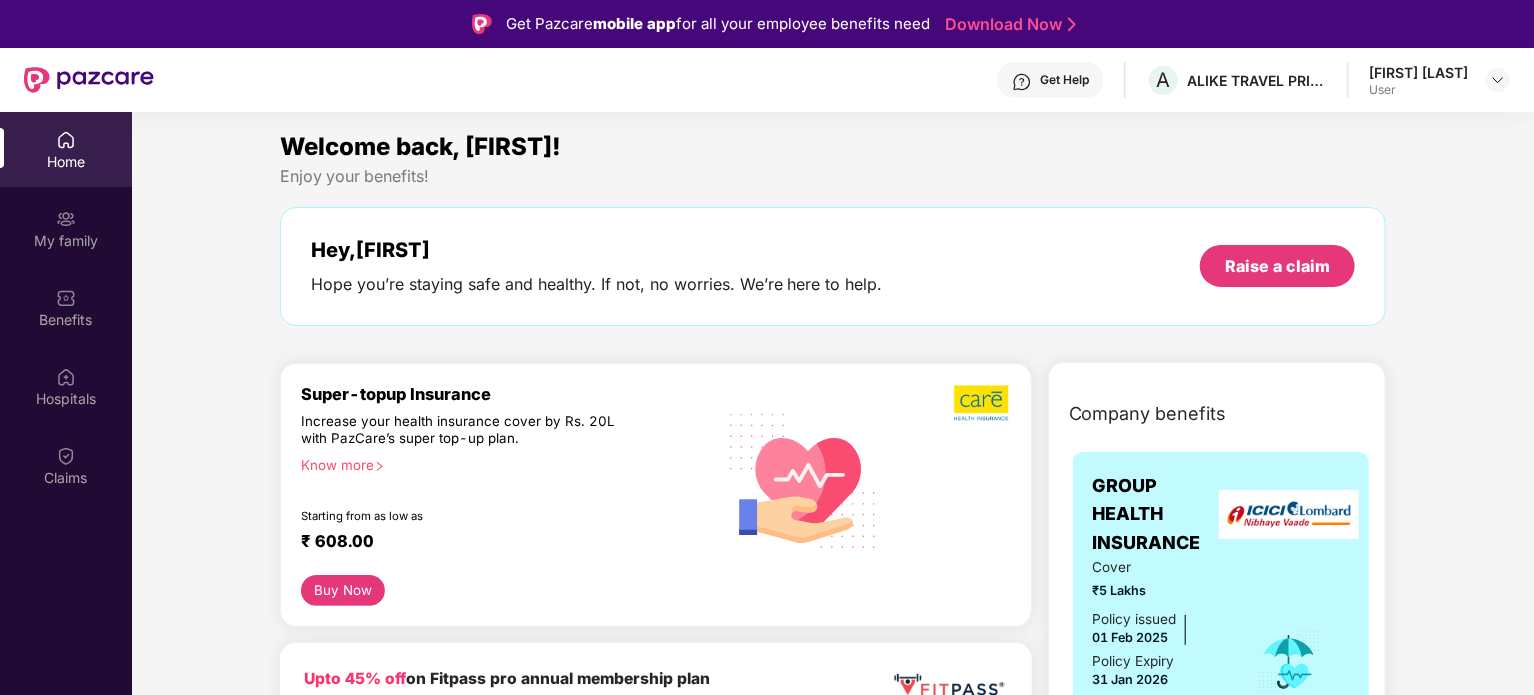click on "Welcome back, [FIRST]! Enjoy your benefits! Hey,  [FIRST] Hope you’re staying safe and healthy. If not, no worries. We’re here to help. Raise a claim Super-topup Insurance Increase your health insurance cover by Rs. 20L with PazCare’s super top-up plan. Know more  Starting from as low as ₹ 608.00 Buy Now Upto 45% off  on Fitpass pro annual membership plan Unlimited access to 8,100 gyms and fitness studios across India Free Noise smartwatch  worth ₹5,999 to track your fitness progress Personalized diet plans from expert nutritionists             Frequently Asked Questions!        Buy Now Upto 30% off  on Cult Elite annual membership across India Unlimited access to all group classes at cult centers & ELITE/PRO GYMS in your city. 10% discount on Cult Store.  Registered mobile number should not have active memberships. Buy Now Doctor Consultation for your family Audio/Video consultation across multiple specialities Cover entire family (upto 5 members) Contact experts 24 X 7 Start Consultation Get  Get" at bounding box center (833, 2596) 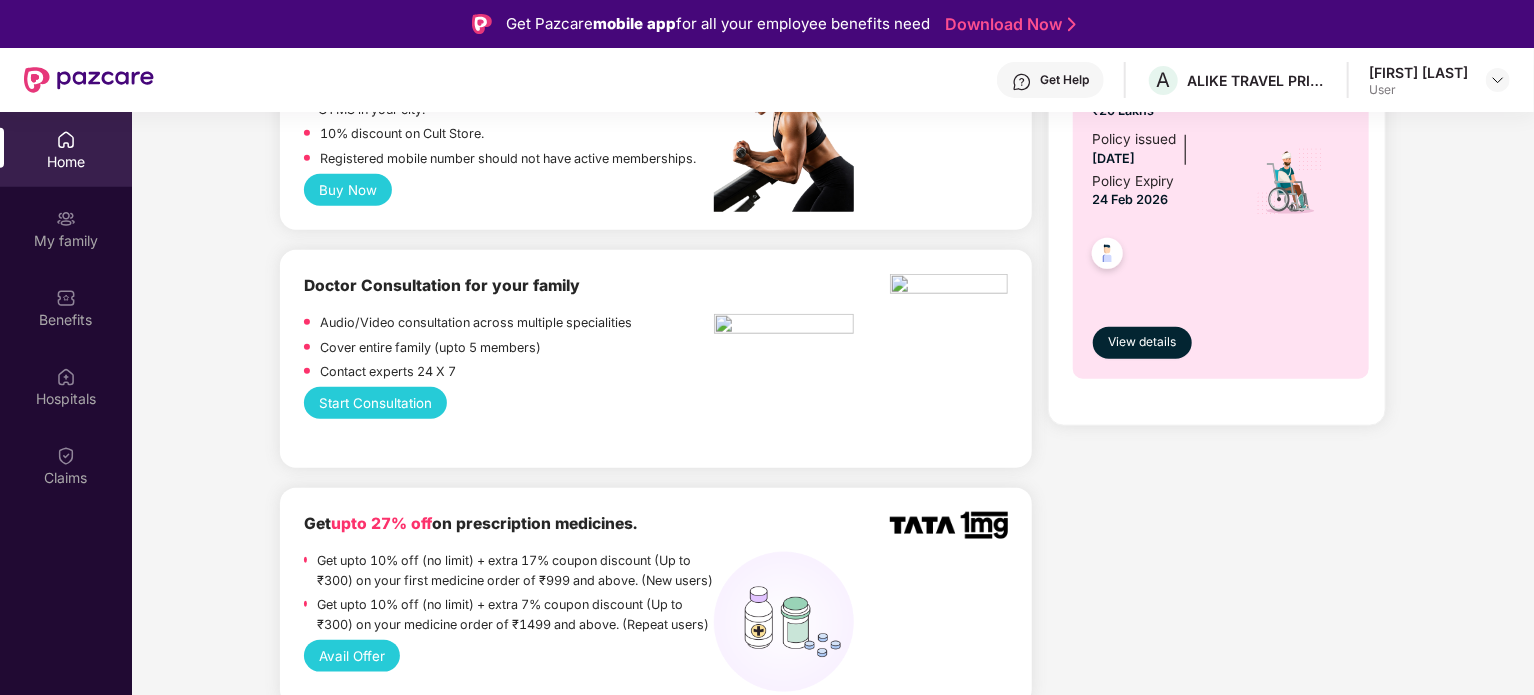 scroll, scrollTop: 920, scrollLeft: 0, axis: vertical 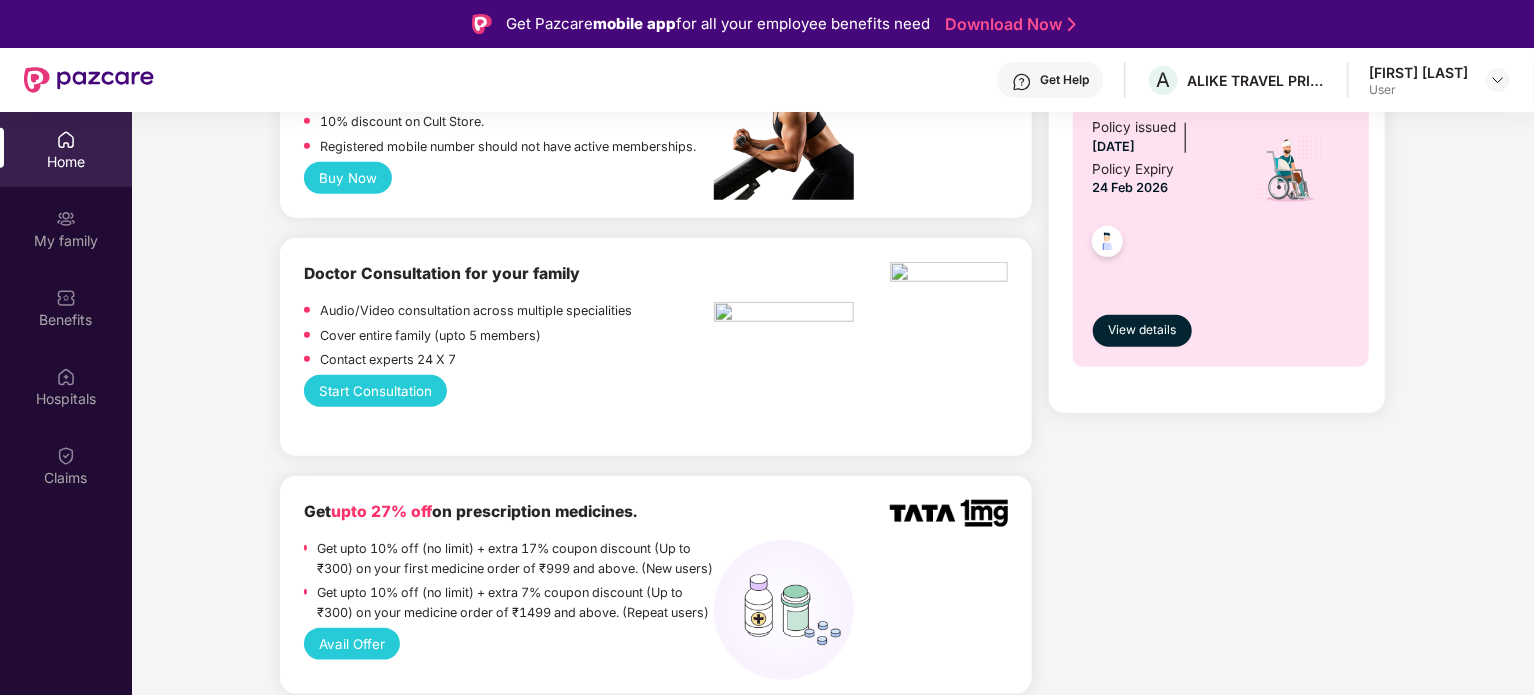 click on "Start Consultation" at bounding box center [376, 391] 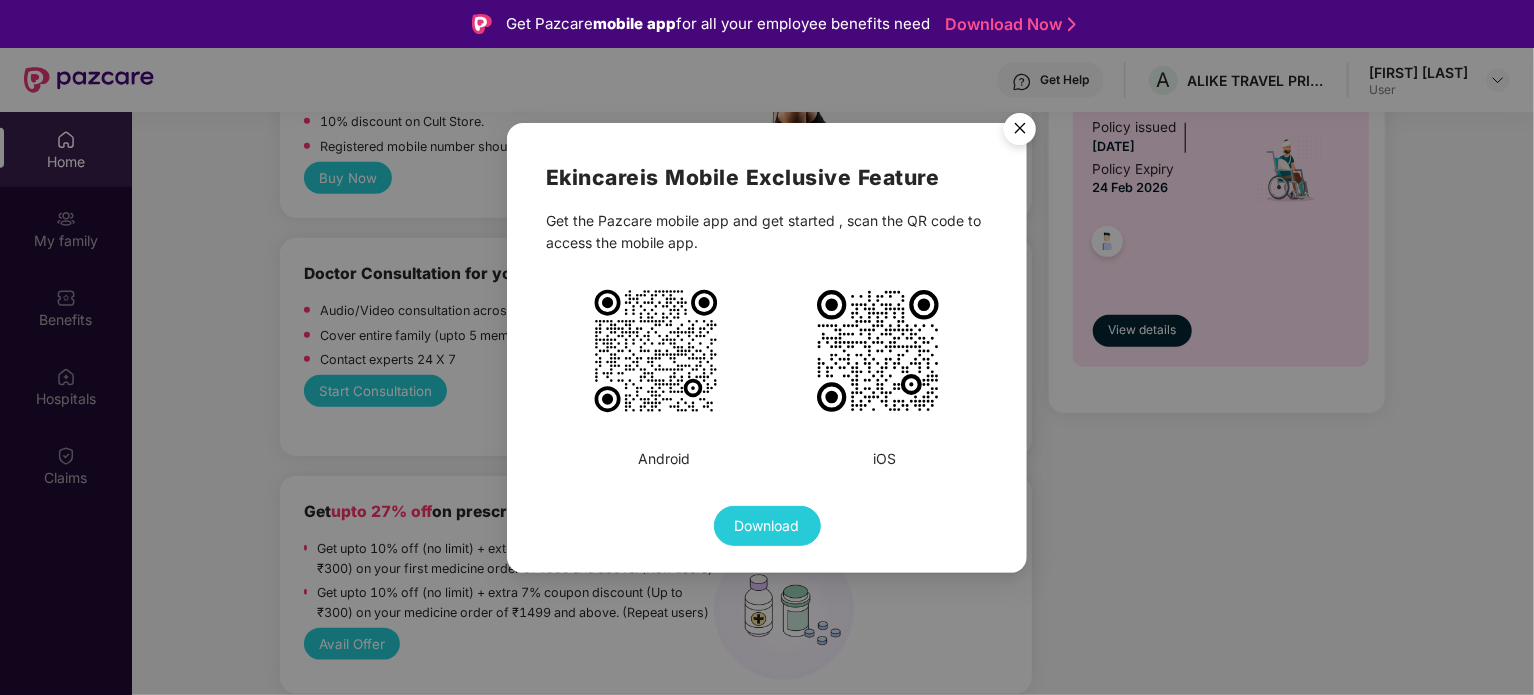 click at bounding box center (1020, 132) 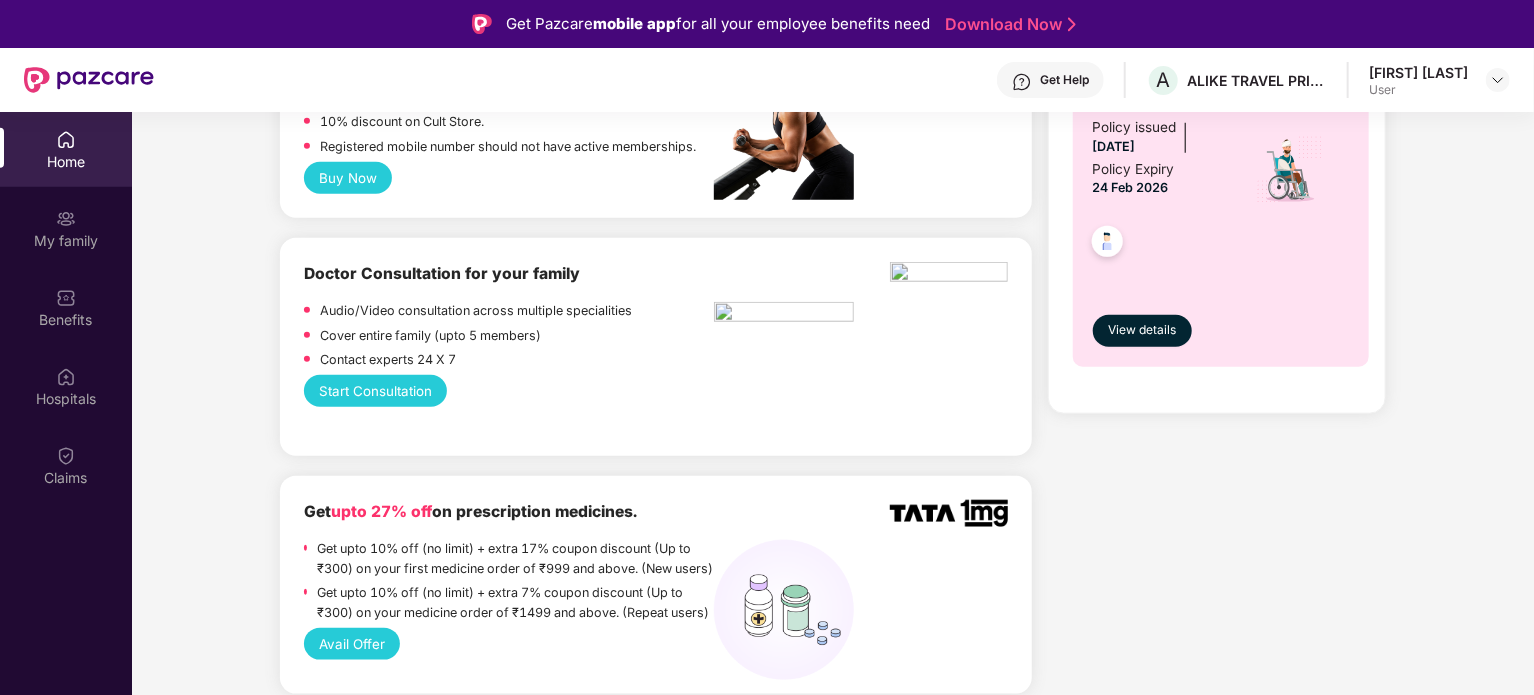 type 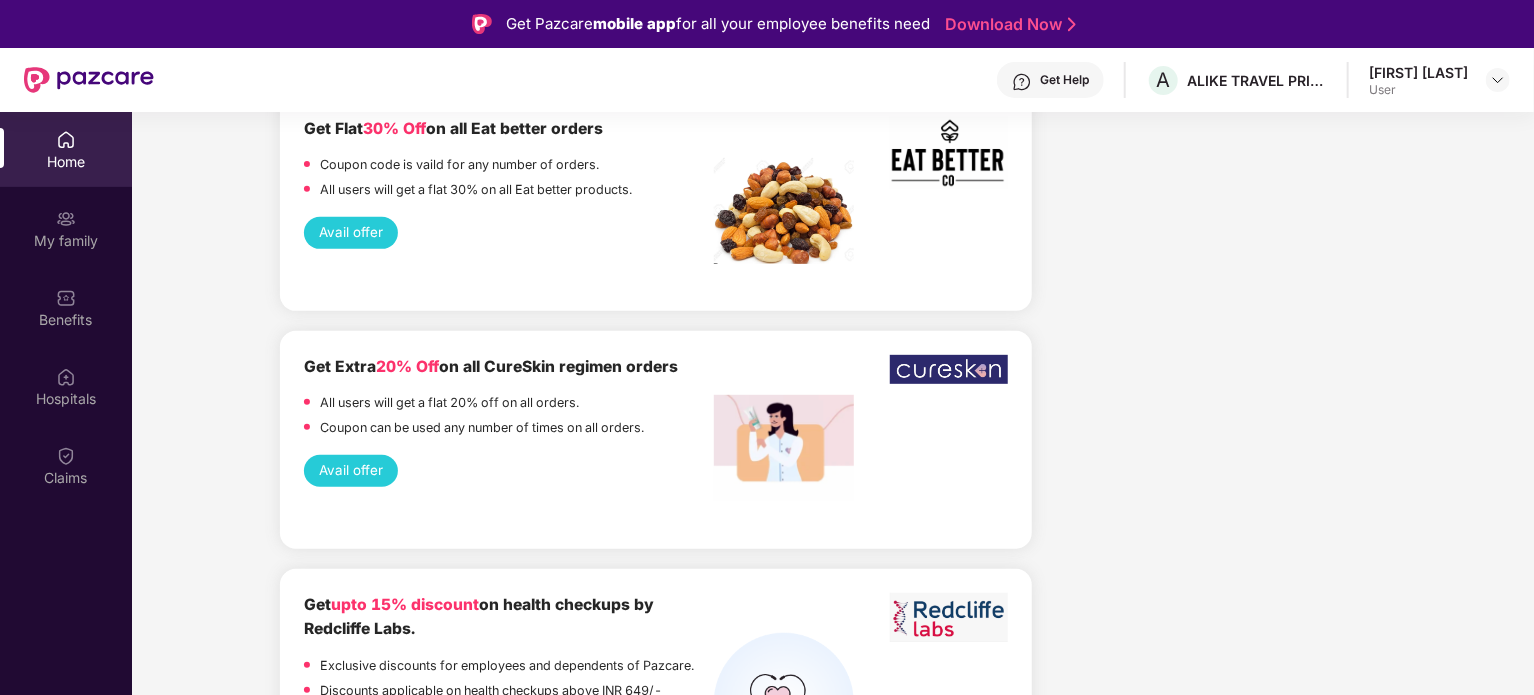 scroll, scrollTop: 4291, scrollLeft: 0, axis: vertical 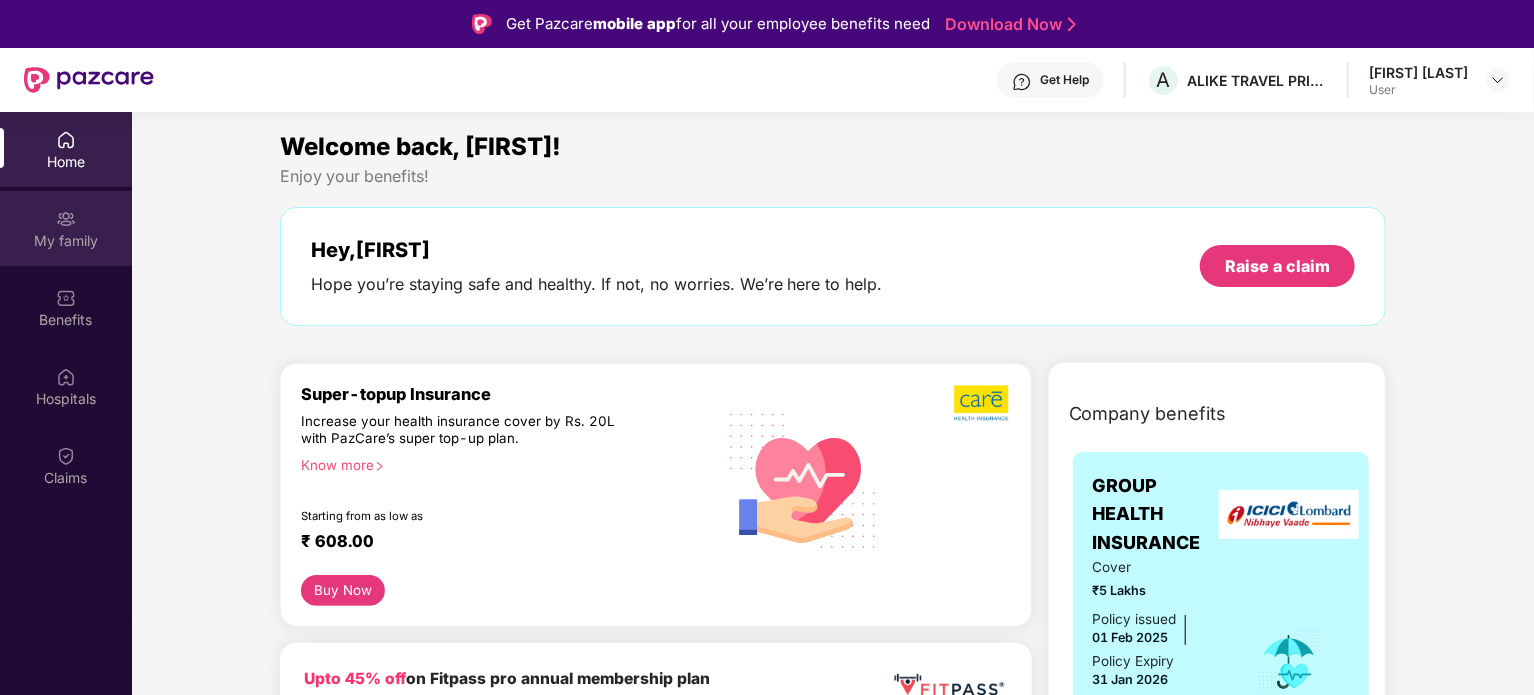 click on "My family" at bounding box center (66, 228) 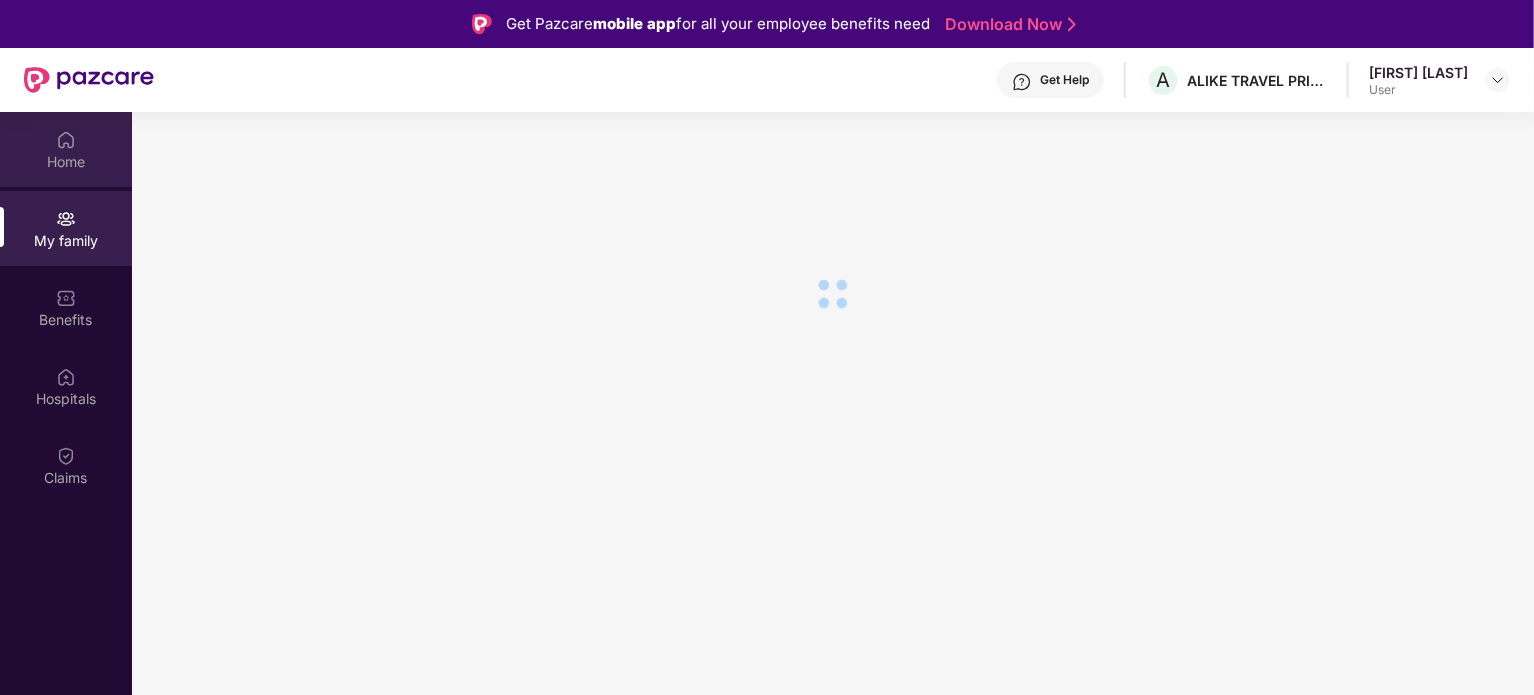 click on "Home" at bounding box center [66, 149] 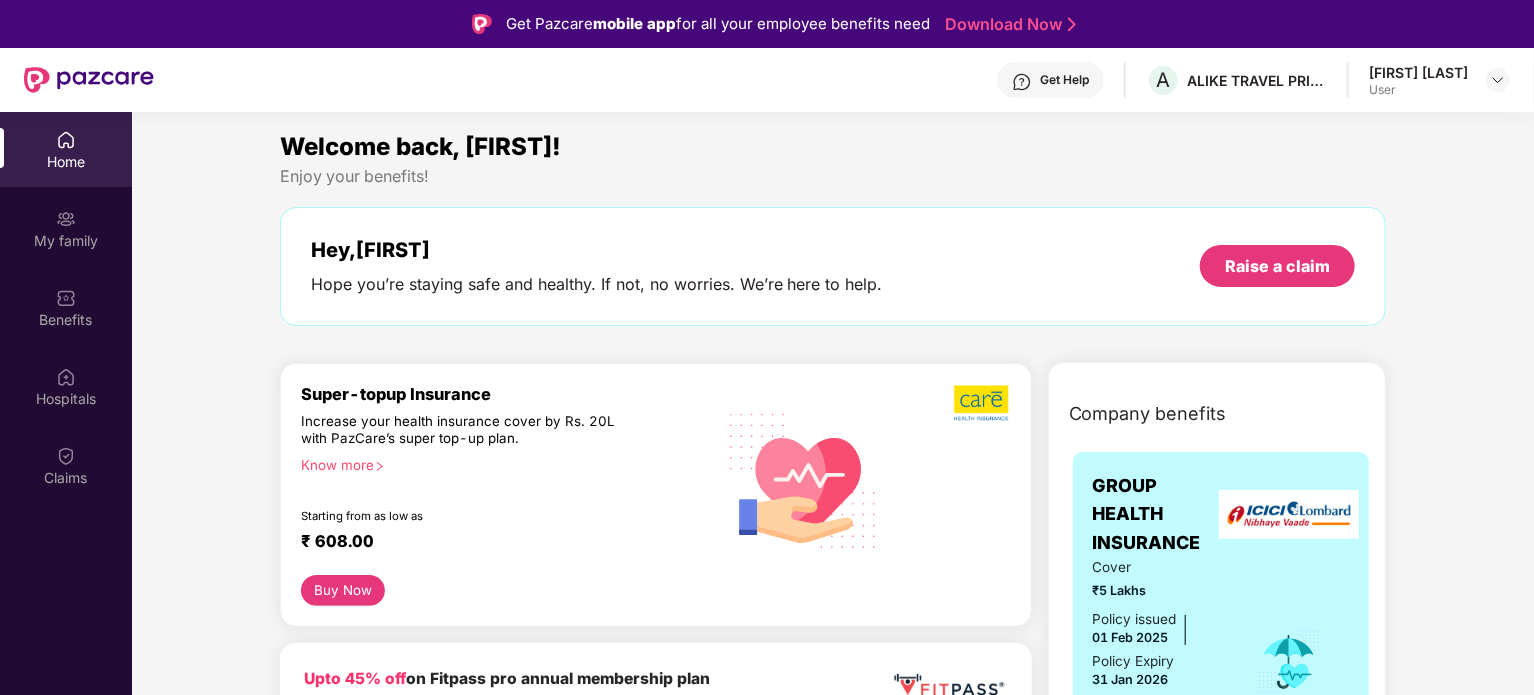 click on "Home" at bounding box center [66, 149] 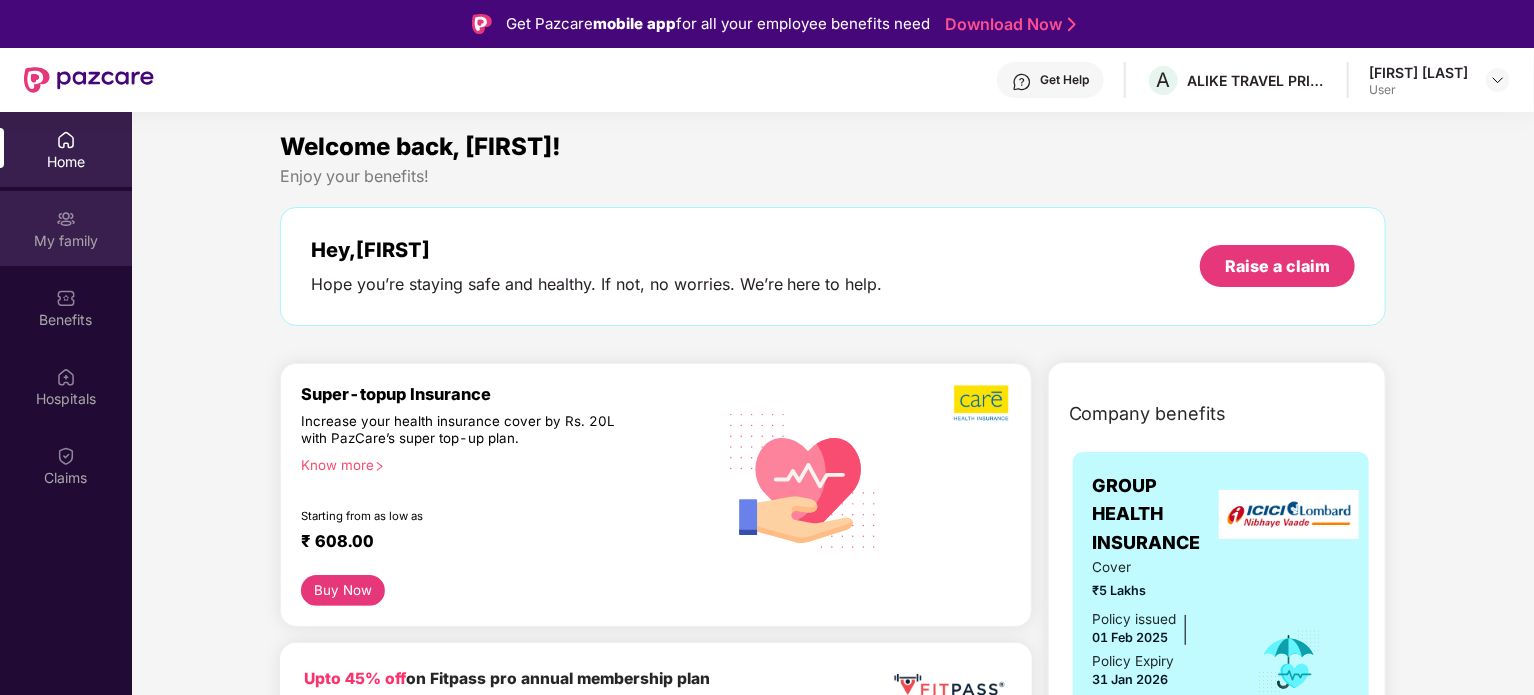 click on "My family" at bounding box center [66, 228] 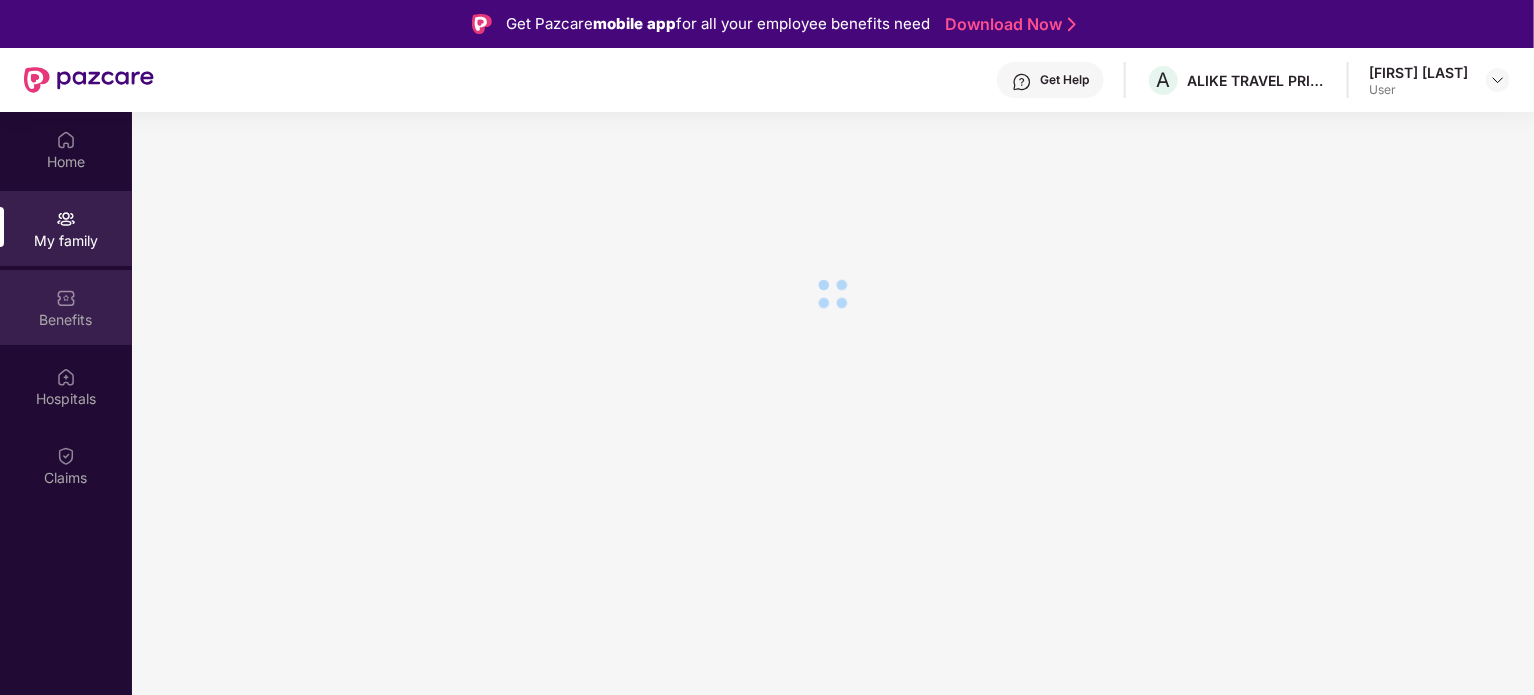 click at bounding box center (66, 298) 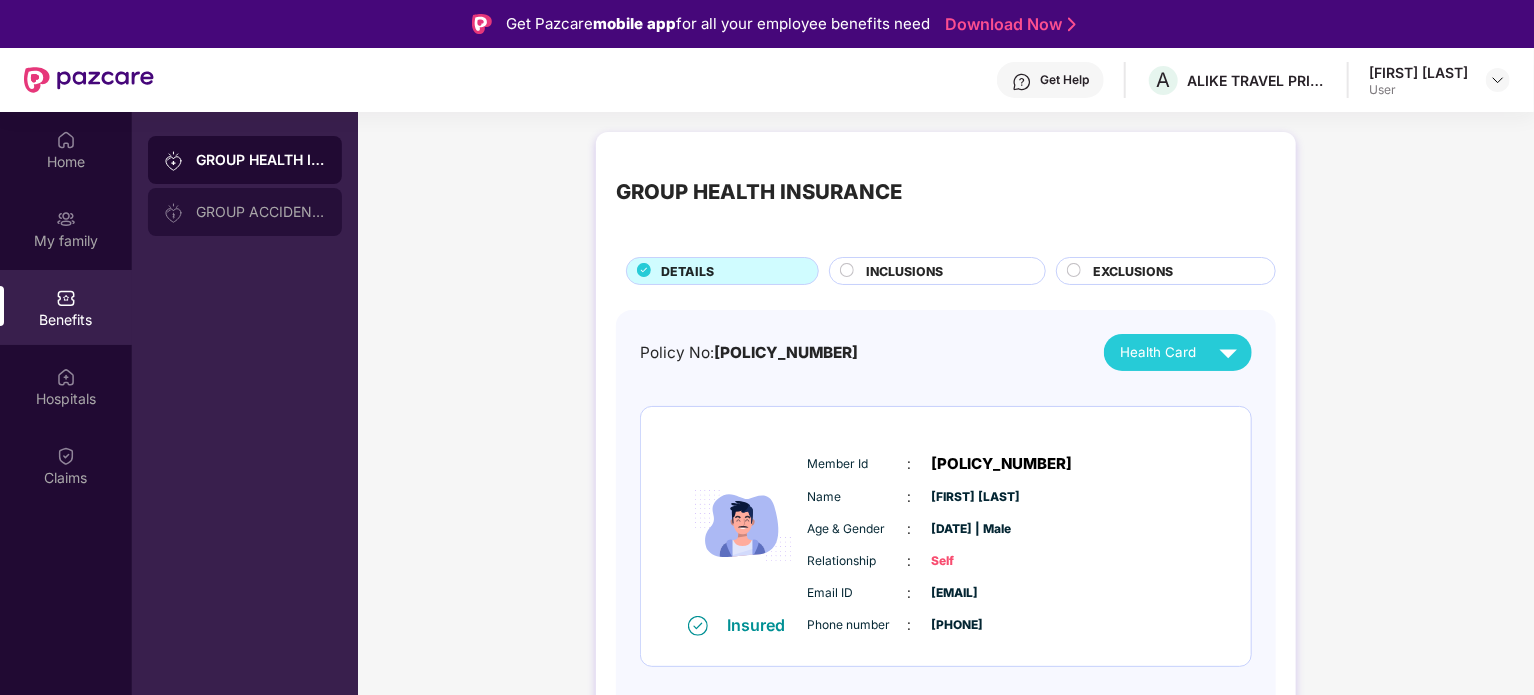 click on "GROUP ACCIDENTAL INSURANCE" at bounding box center [245, 212] 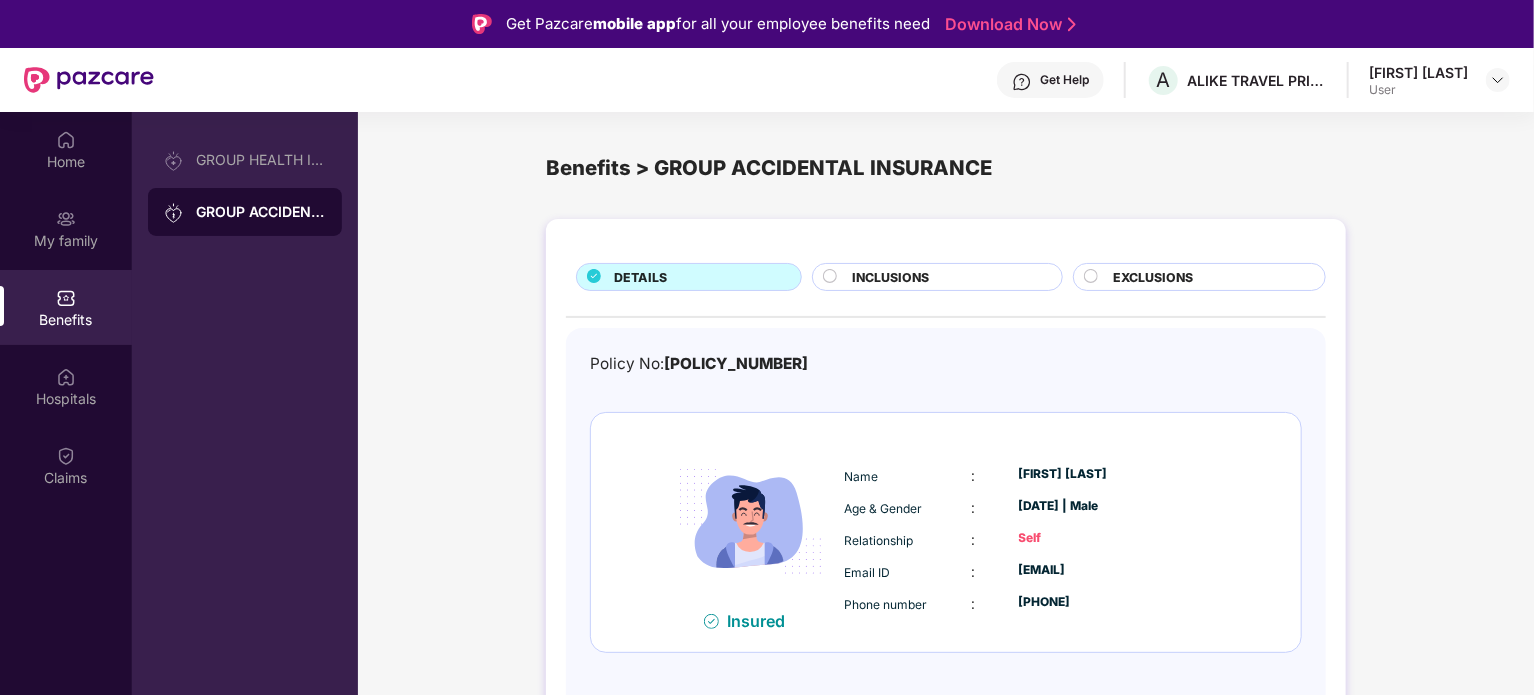click on "DETAILS INCLUSIONS EXCLUSIONS Policy No: [POLICY_NUMBER] Insured Name : [FIRST] [LAST] Age & Gender : [DATE] | Male Relationship : Self Email ID : [EMAIL] Phone number : [PHONE]" at bounding box center [946, 483] 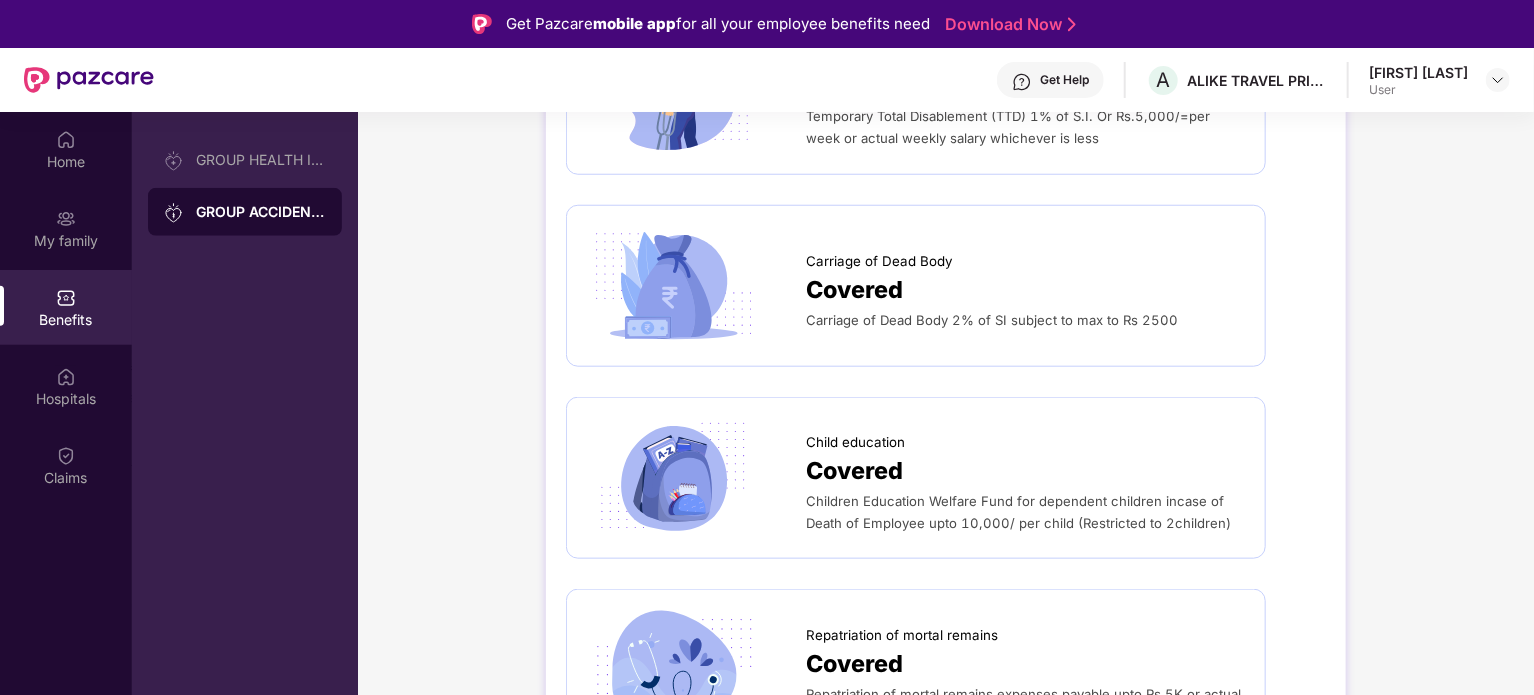 scroll, scrollTop: 943, scrollLeft: 0, axis: vertical 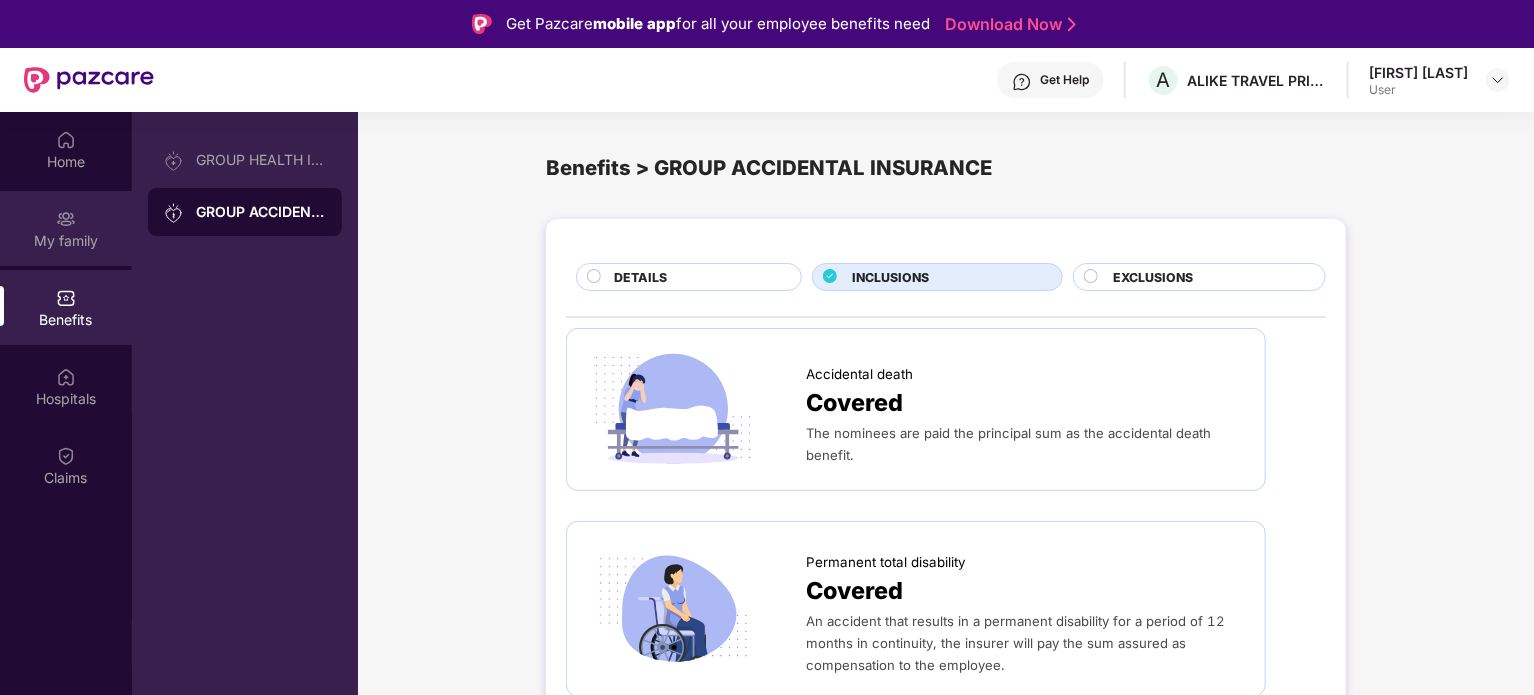 click on "My family" at bounding box center (66, 228) 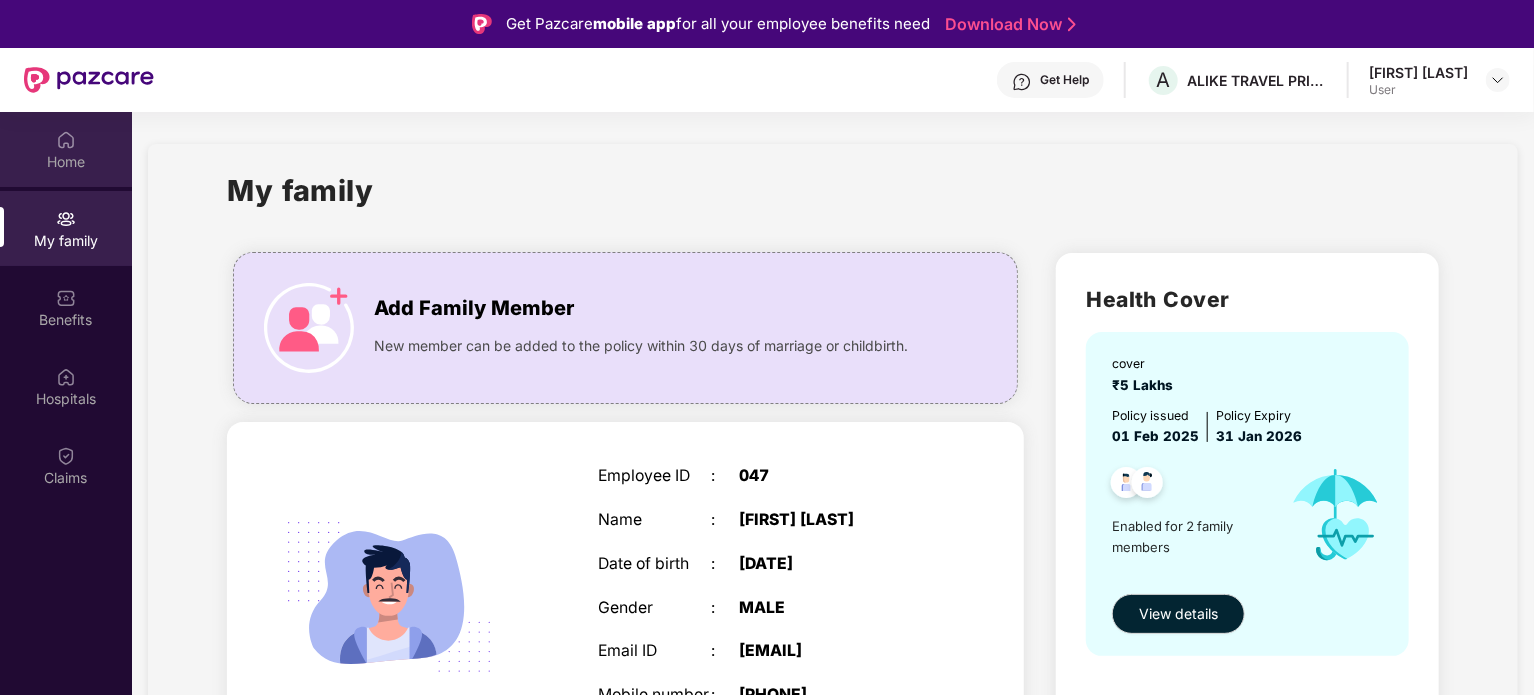 click on "Home" at bounding box center (66, 162) 